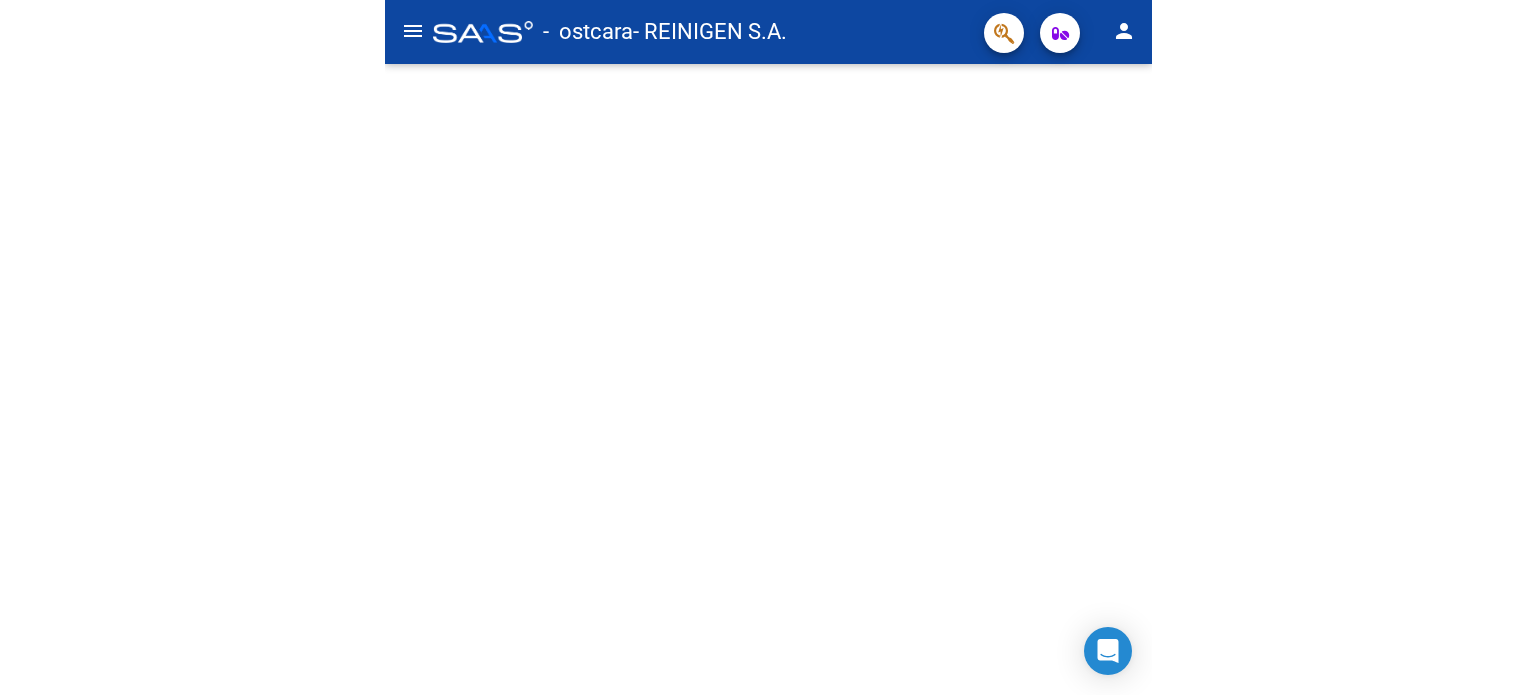 scroll, scrollTop: 0, scrollLeft: 0, axis: both 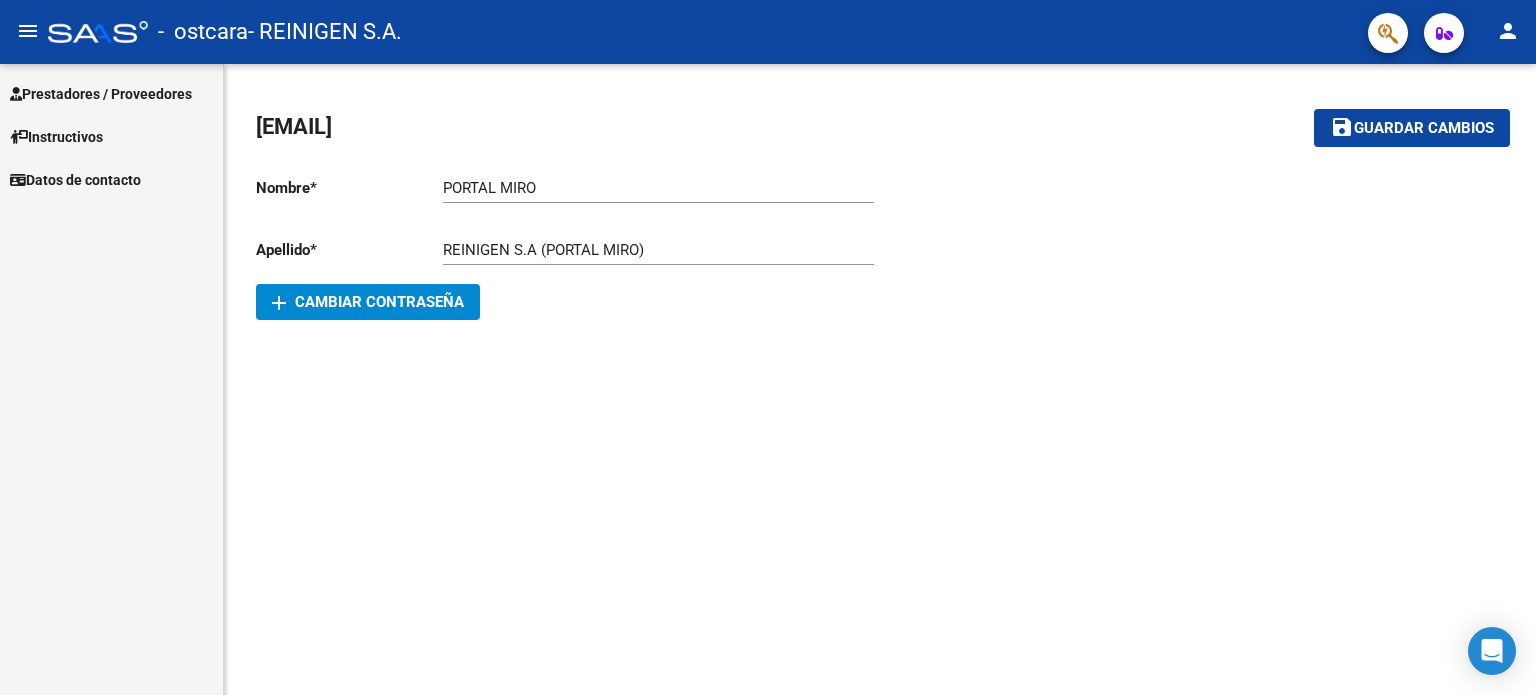 click on "Prestadores / Proveedores" at bounding box center [101, 94] 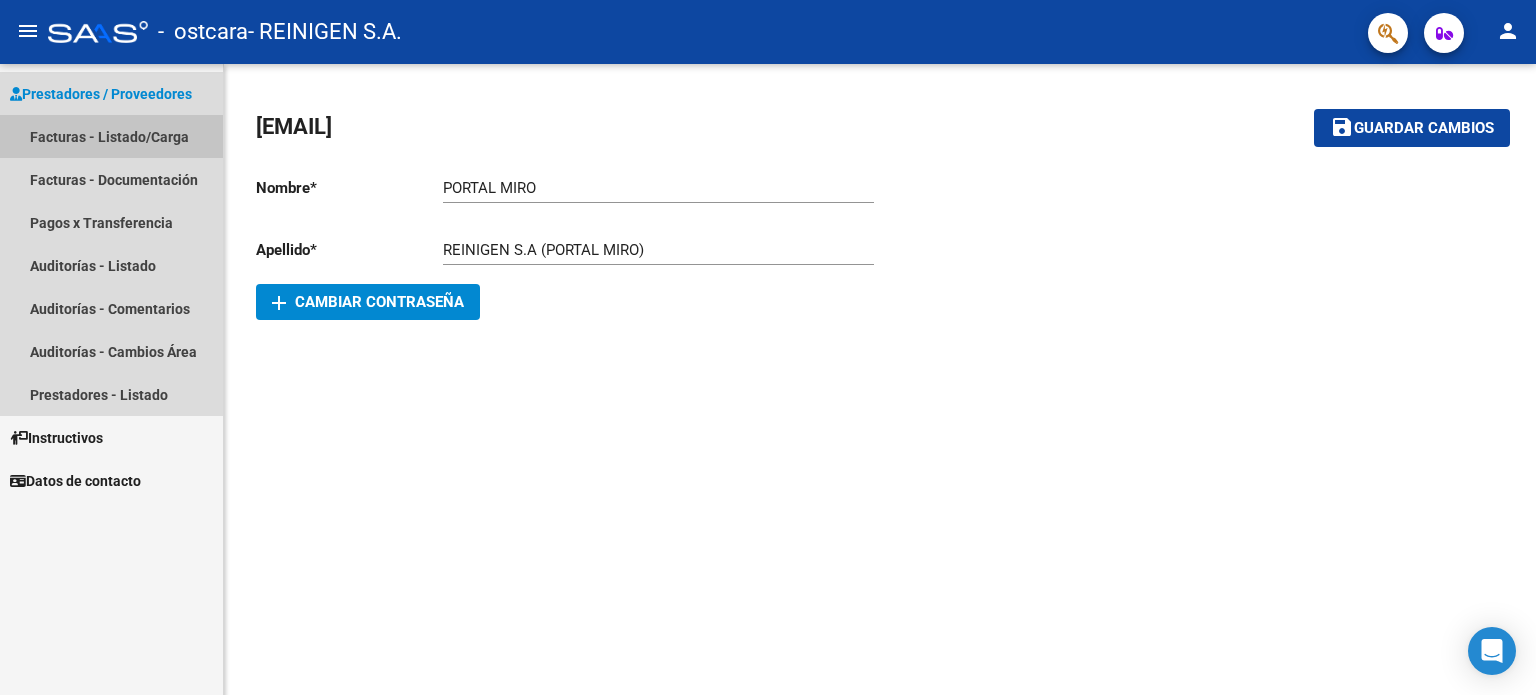 click on "Facturas - Listado/Carga" at bounding box center [111, 136] 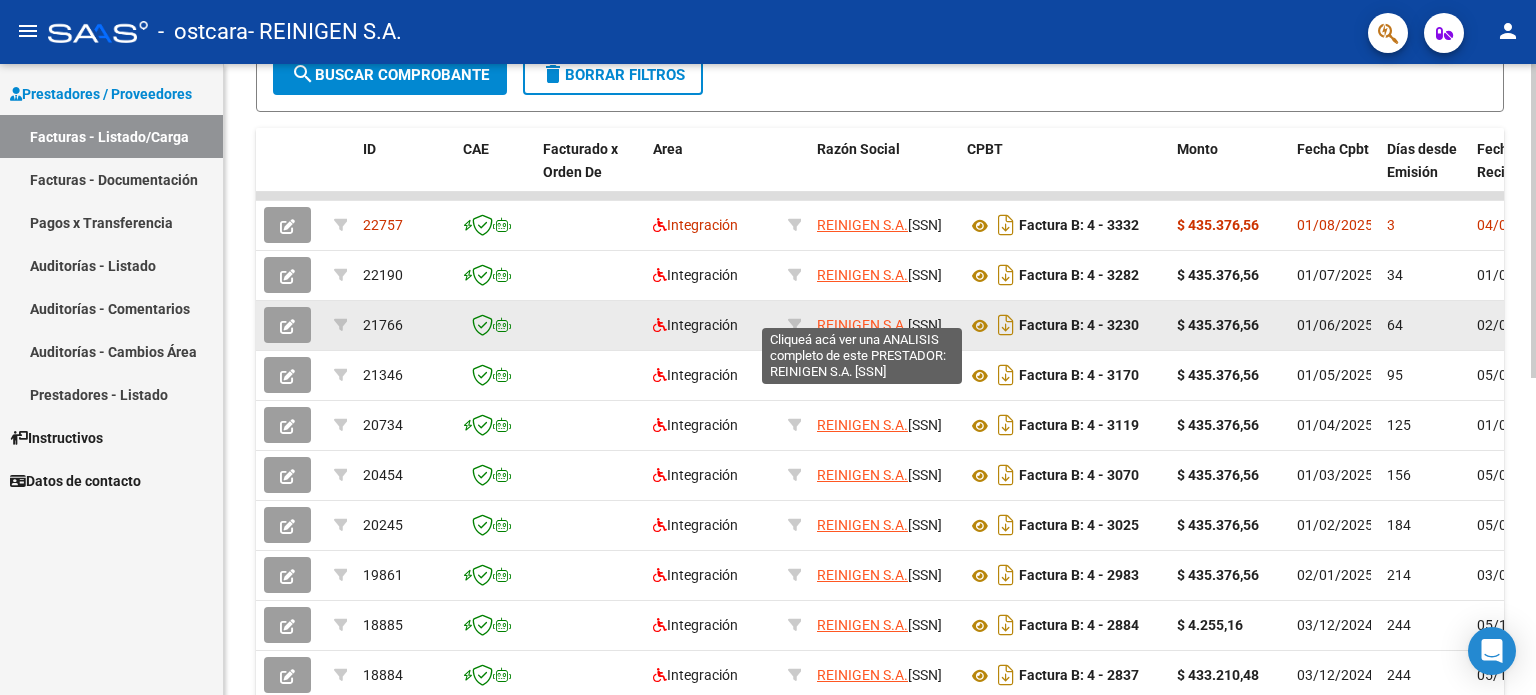 scroll, scrollTop: 500, scrollLeft: 0, axis: vertical 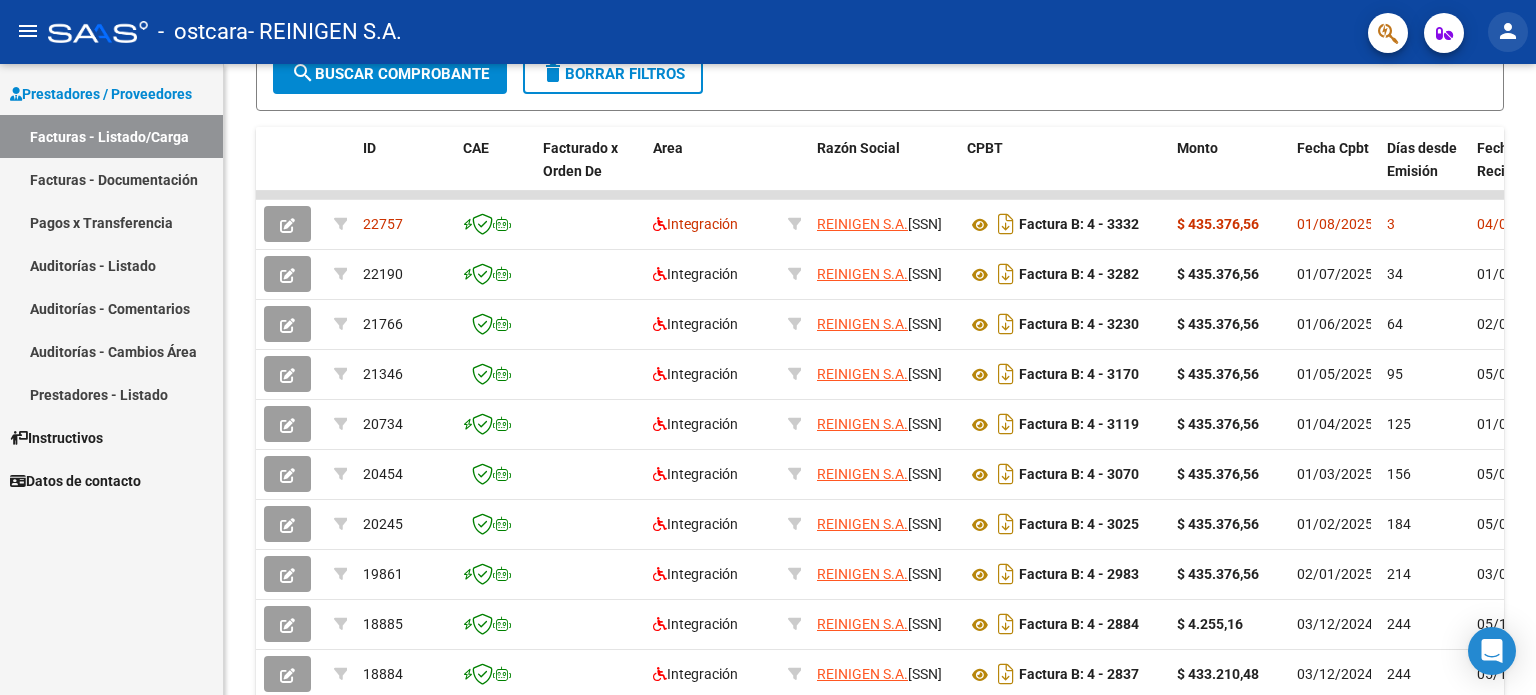 click on "person" 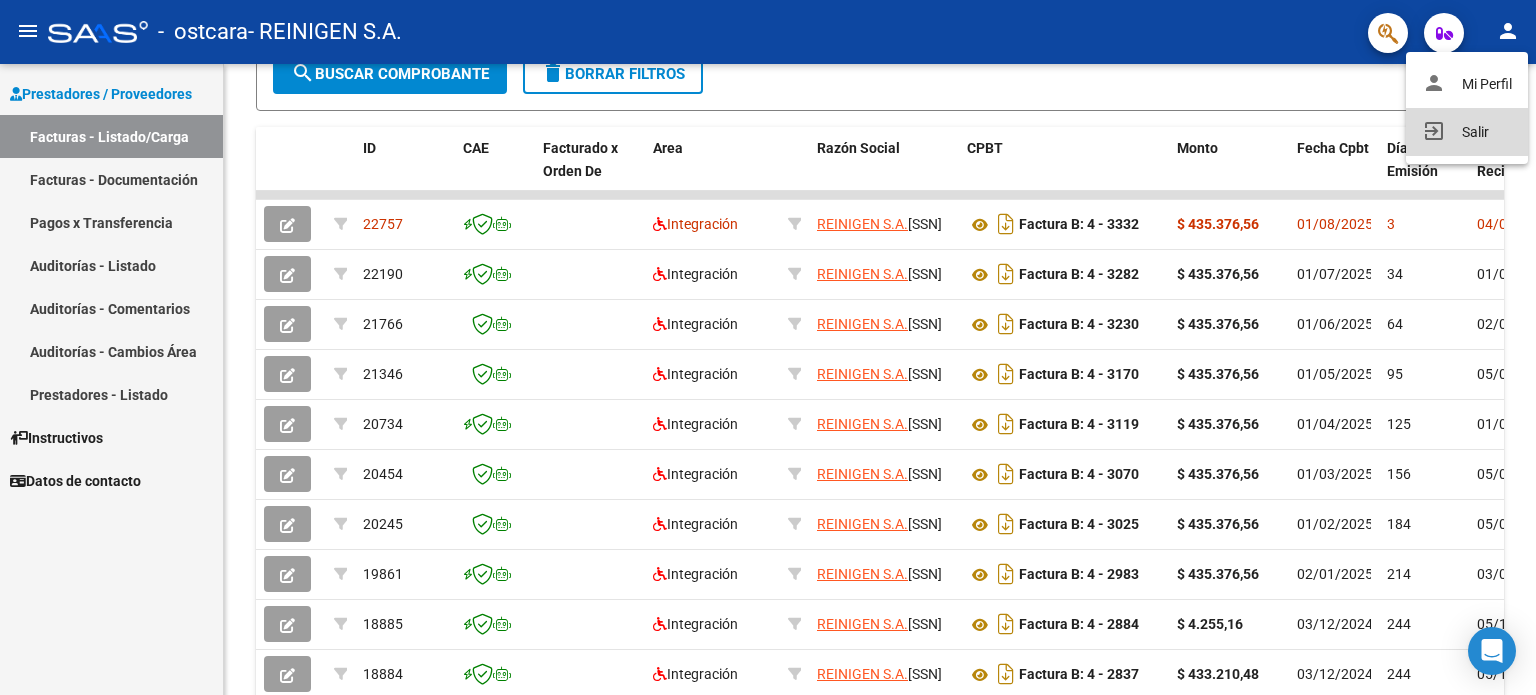 click on "exit_to_app  Salir" at bounding box center (1467, 132) 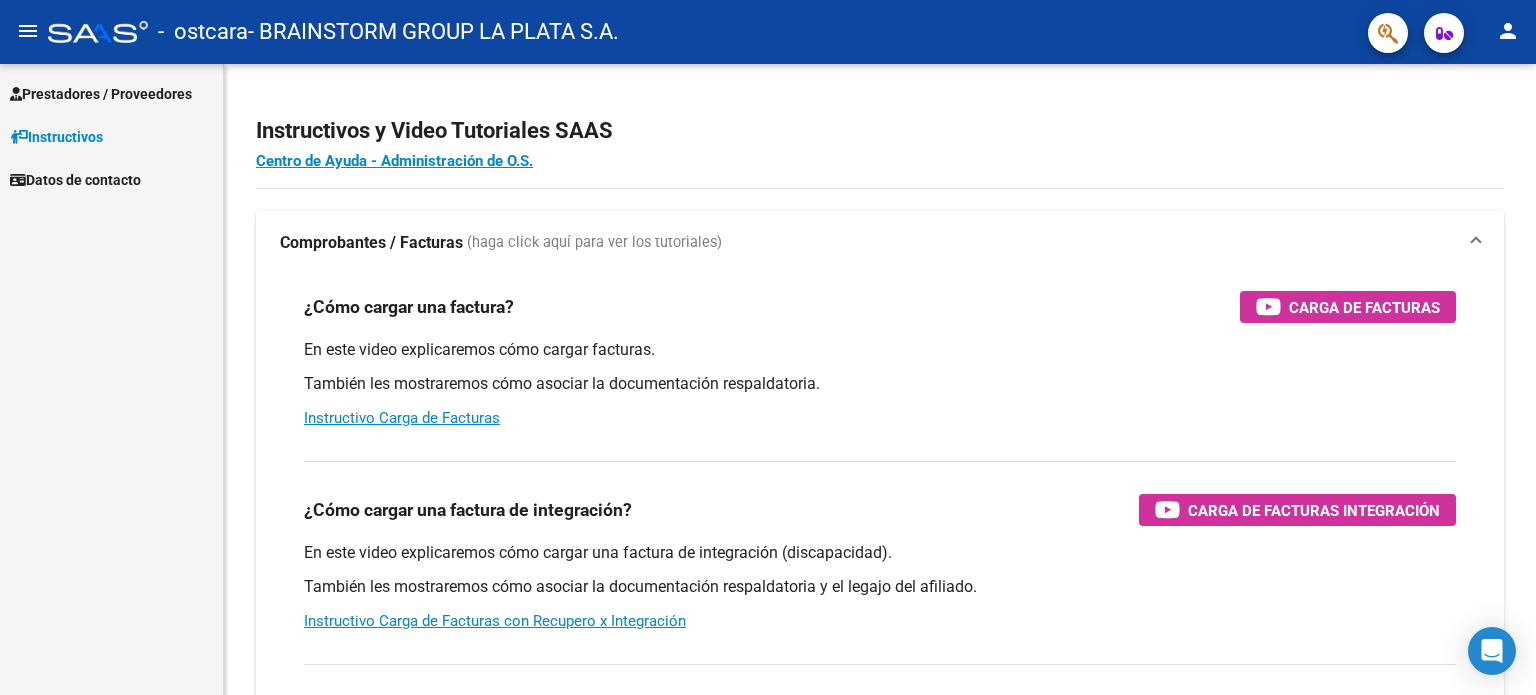 scroll, scrollTop: 0, scrollLeft: 0, axis: both 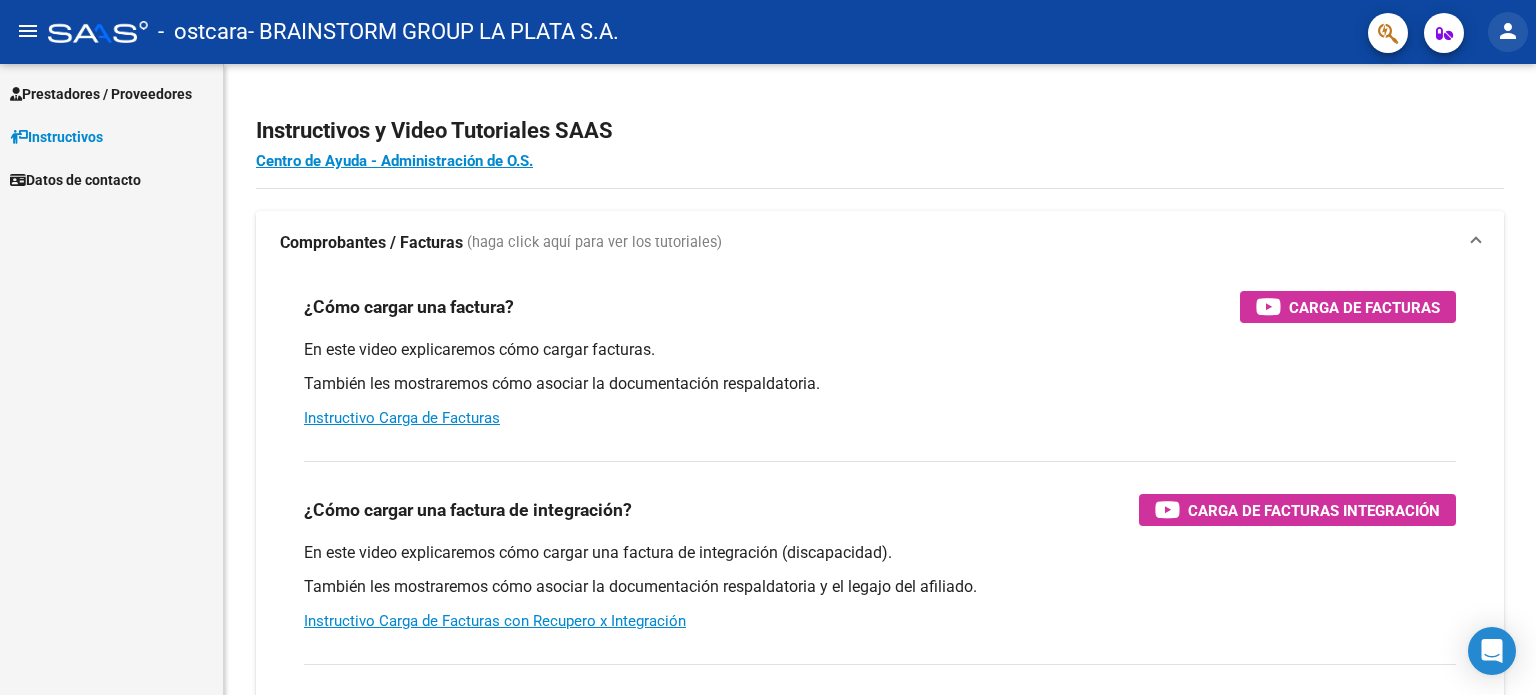 click on "person" 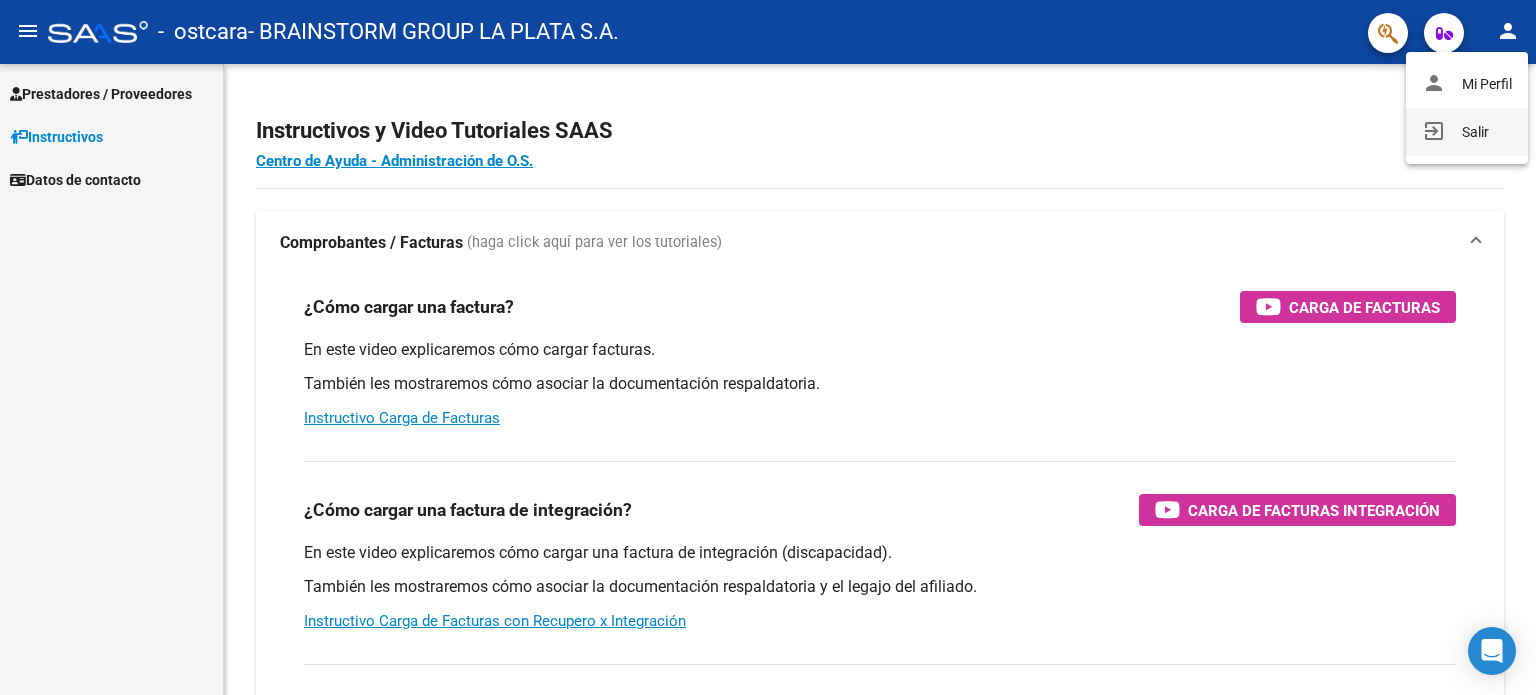 click on "exit_to_app  Salir" at bounding box center (1467, 132) 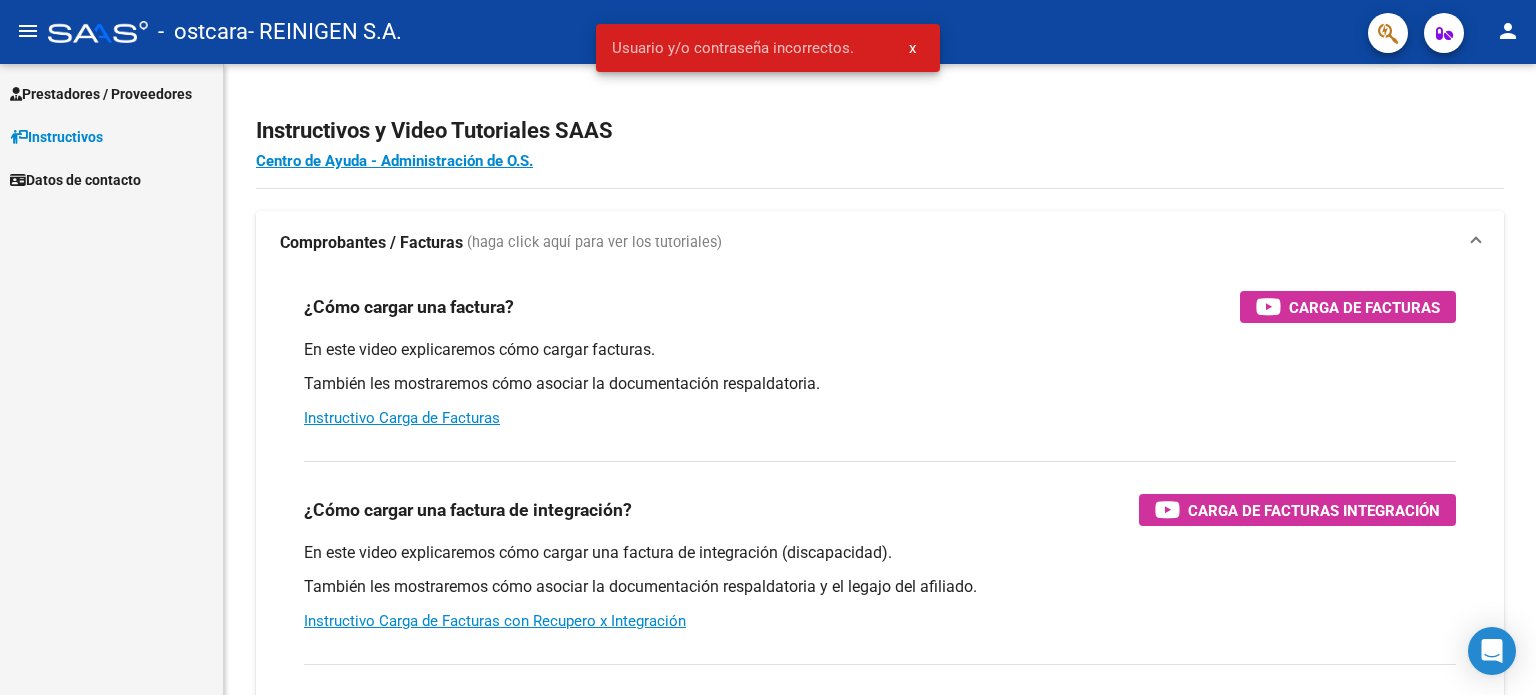 scroll, scrollTop: 0, scrollLeft: 0, axis: both 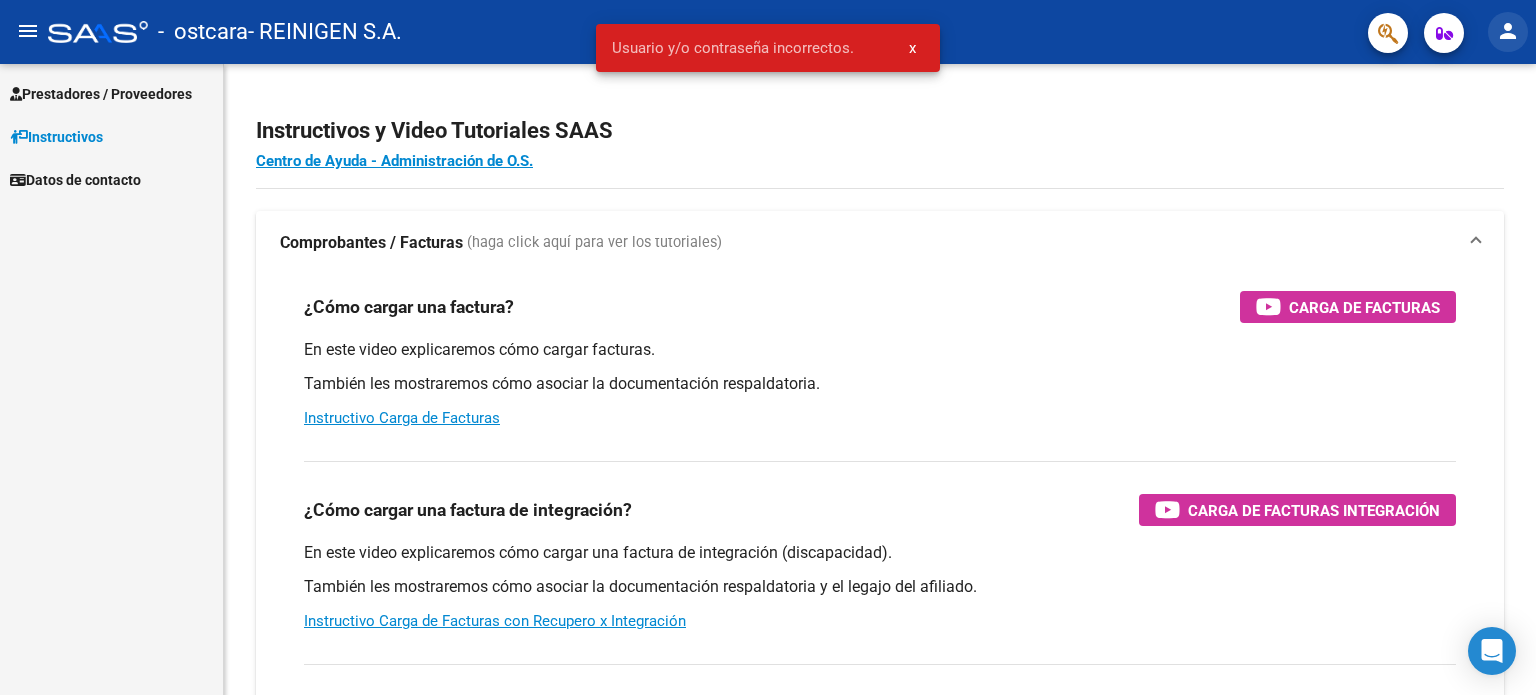 click on "person" 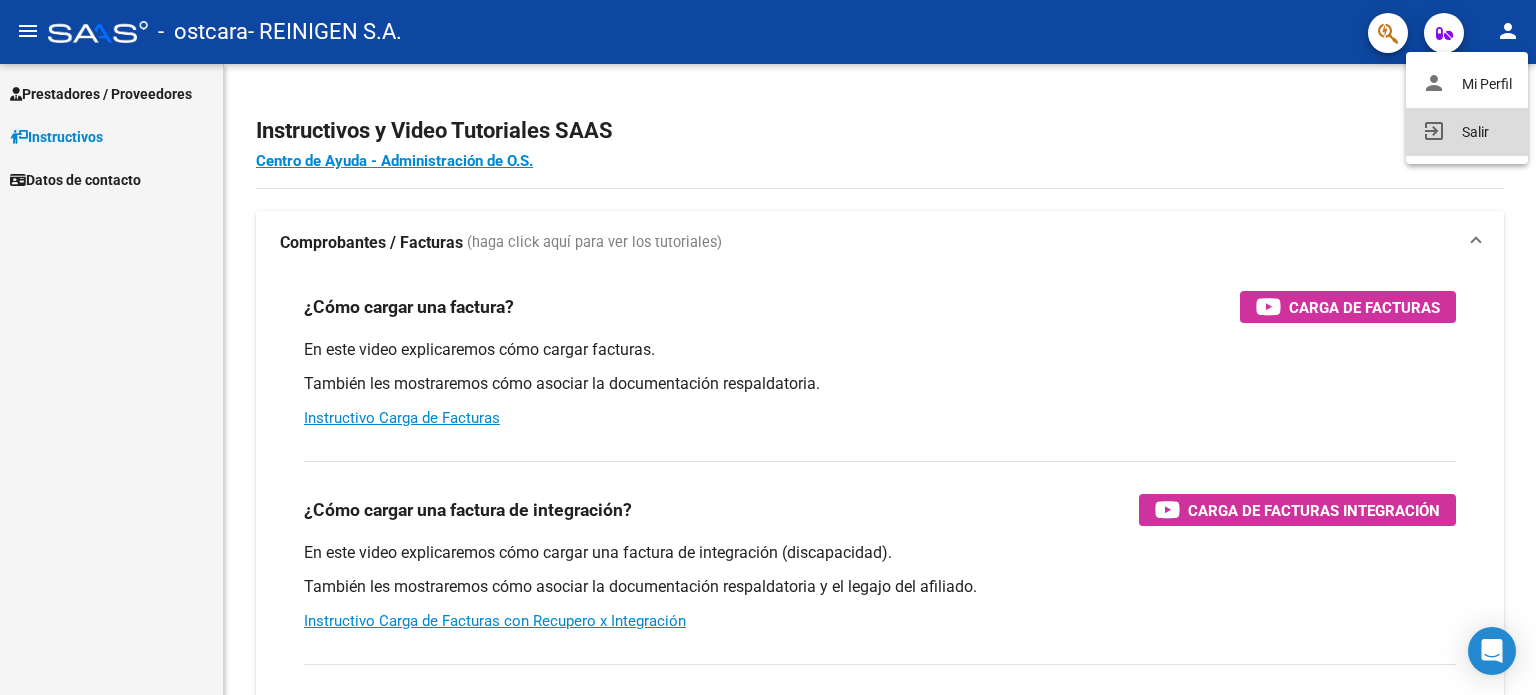 click on "exit_to_app  Salir" at bounding box center [1467, 132] 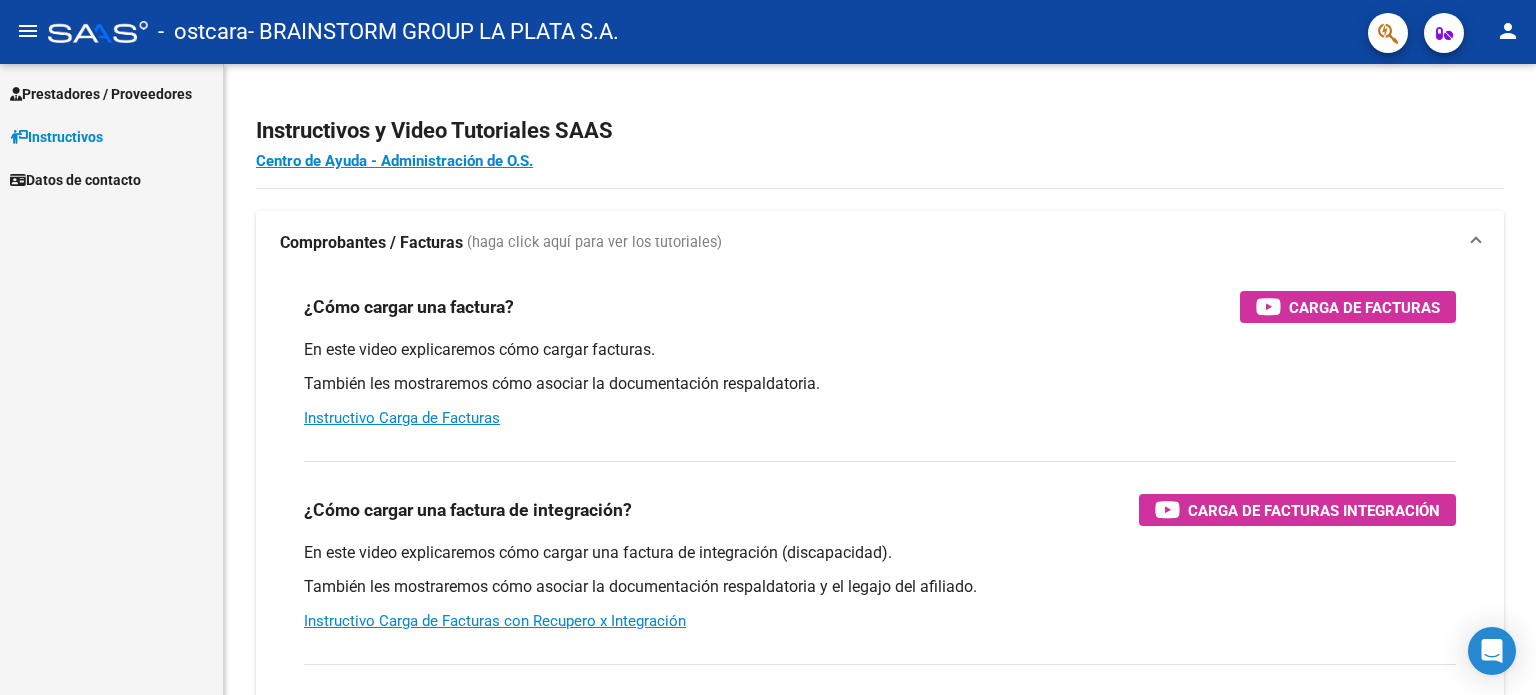 scroll, scrollTop: 0, scrollLeft: 0, axis: both 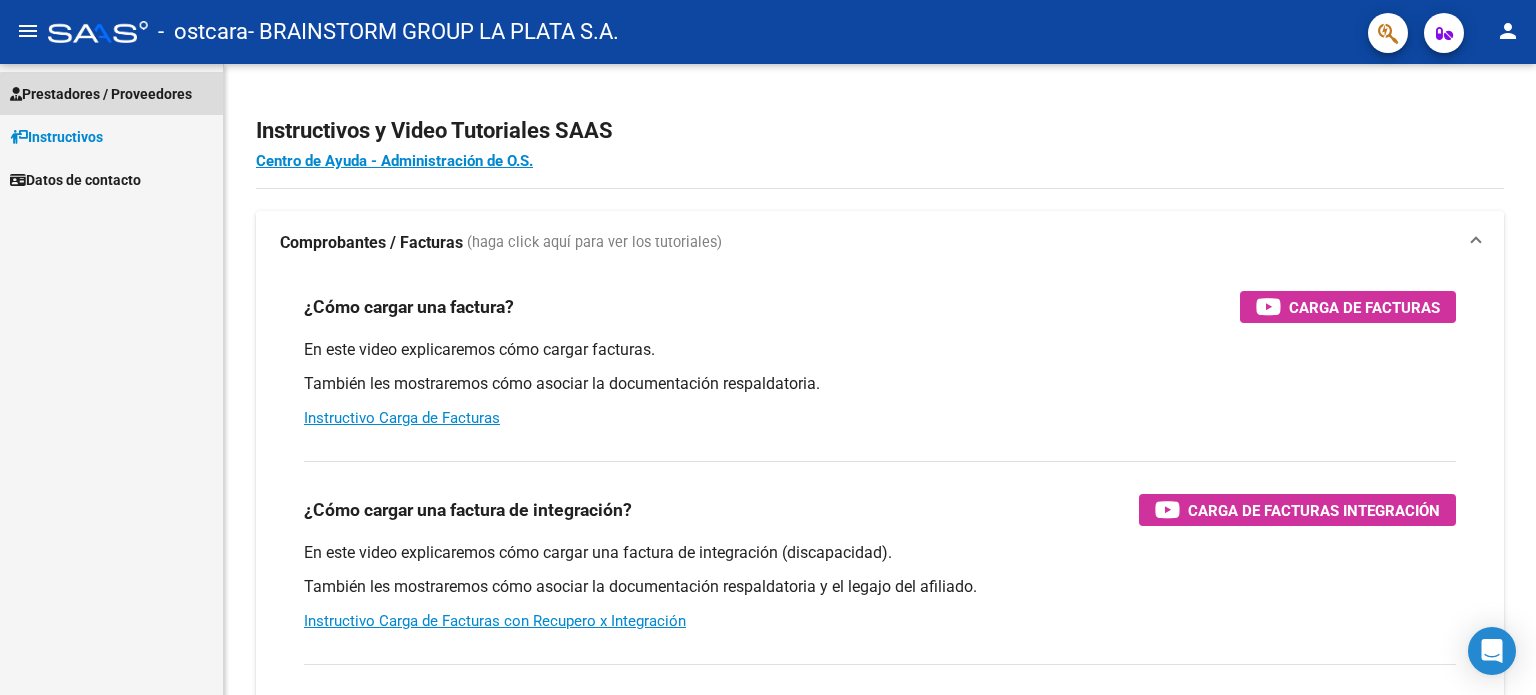 click on "Prestadores / Proveedores" at bounding box center [111, 93] 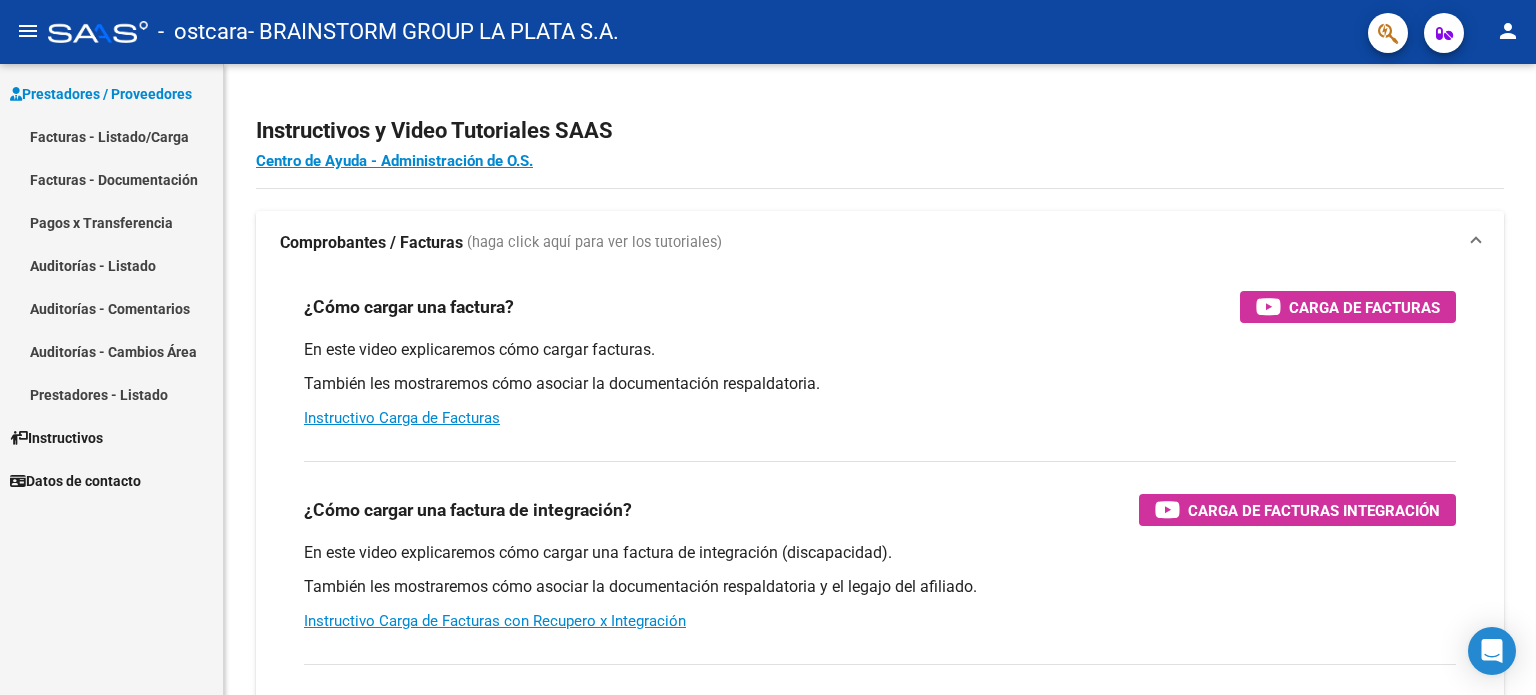 click on "Facturas - Listado/Carga" at bounding box center [111, 136] 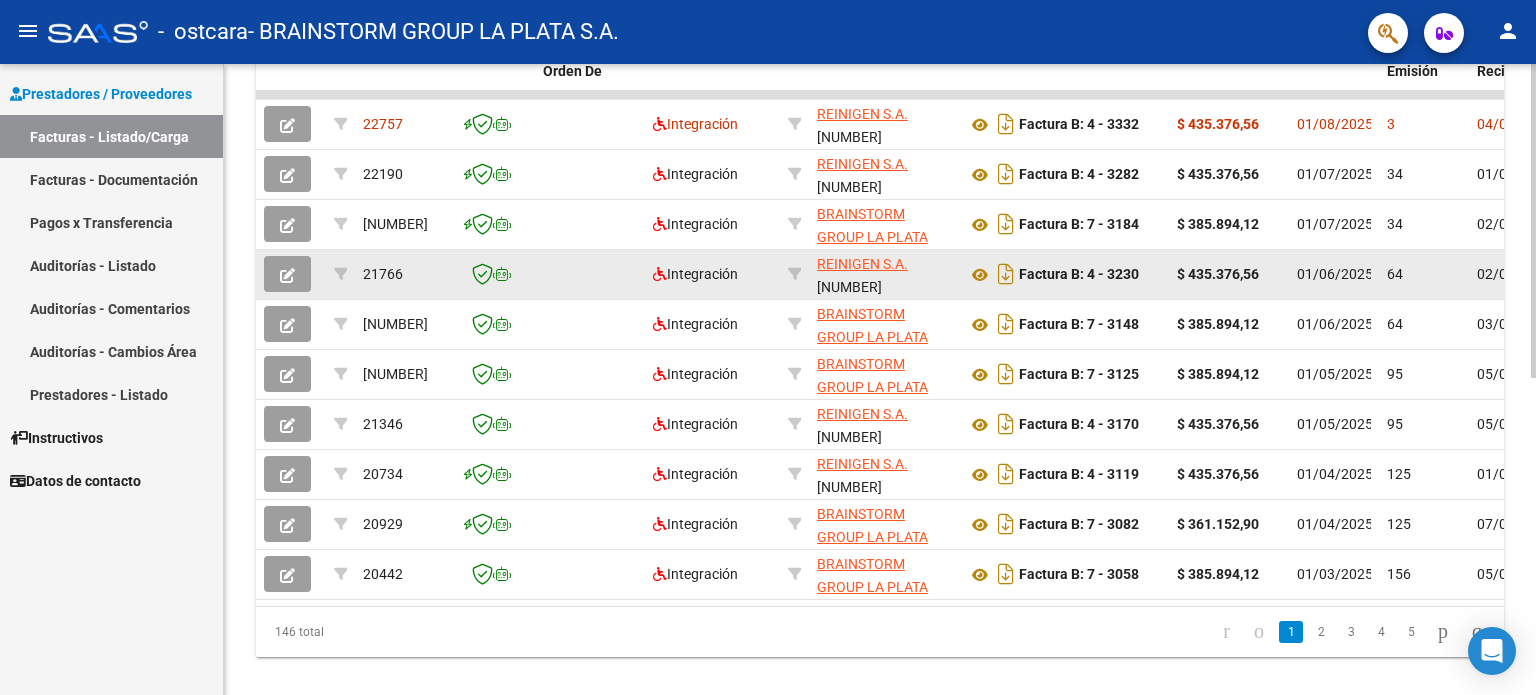 scroll, scrollTop: 500, scrollLeft: 0, axis: vertical 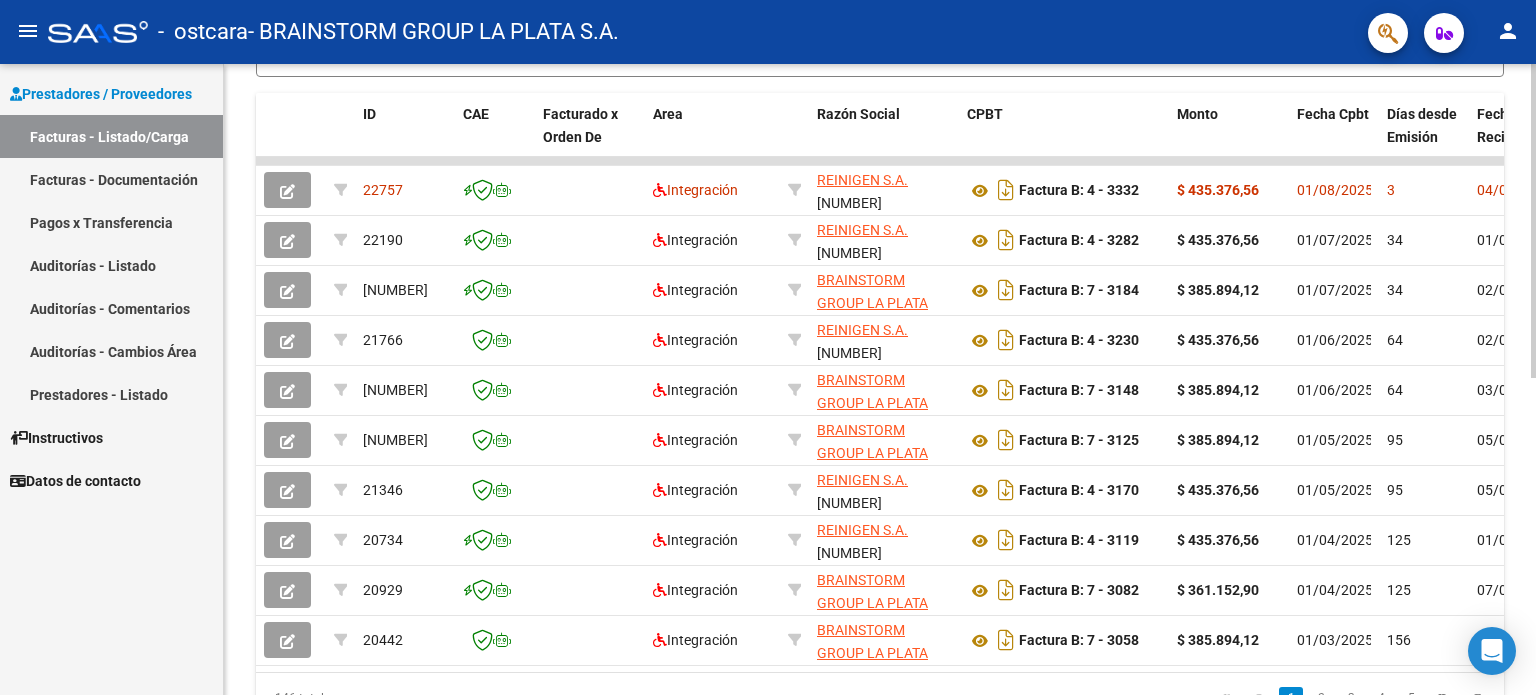 click on "Video tutorial   PRESTADORES -> Listado de CPBTs Emitidos por Prestadores / Proveedores (alt+q)   Cargar Comprobante
cloud_download  CSV  cloud_download  EXCEL  cloud_download  Estandar   Descarga Masiva
Filtros Id Area Area Todos Confirmado   Mostrar totalizadores   FILTROS DEL COMPROBANTE  Comprobante Tipo Comprobante Tipo Start date – End date Fec. Comprobante Desde / Hasta Días Emisión Desde(cant. días) Días Emisión Hasta(cant. días) CUIT / Razón Social Pto. Venta Nro. Comprobante Código SSS CAE Válido CAE Válido Todos Cargado Módulo Hosp. Todos Tiene facturacion Apócrifa Hospital Refes  FILTROS DE INTEGRACION  Período De Prestación Campos del Archivo de Rendición Devuelto x SSS (dr_envio) Todos Rendido x SSS (dr_envio) Tipo de Registro Tipo de Registro Período Presentación Período Presentación Campos del Legajo Asociado (preaprobación) Afiliado Legajo (cuil/nombre) Todos Solo facturas preaprobadas  MAS FILTROS  Todos Con Doc. Respaldatoria Todos Con Trazabilidad Todos – – 3" 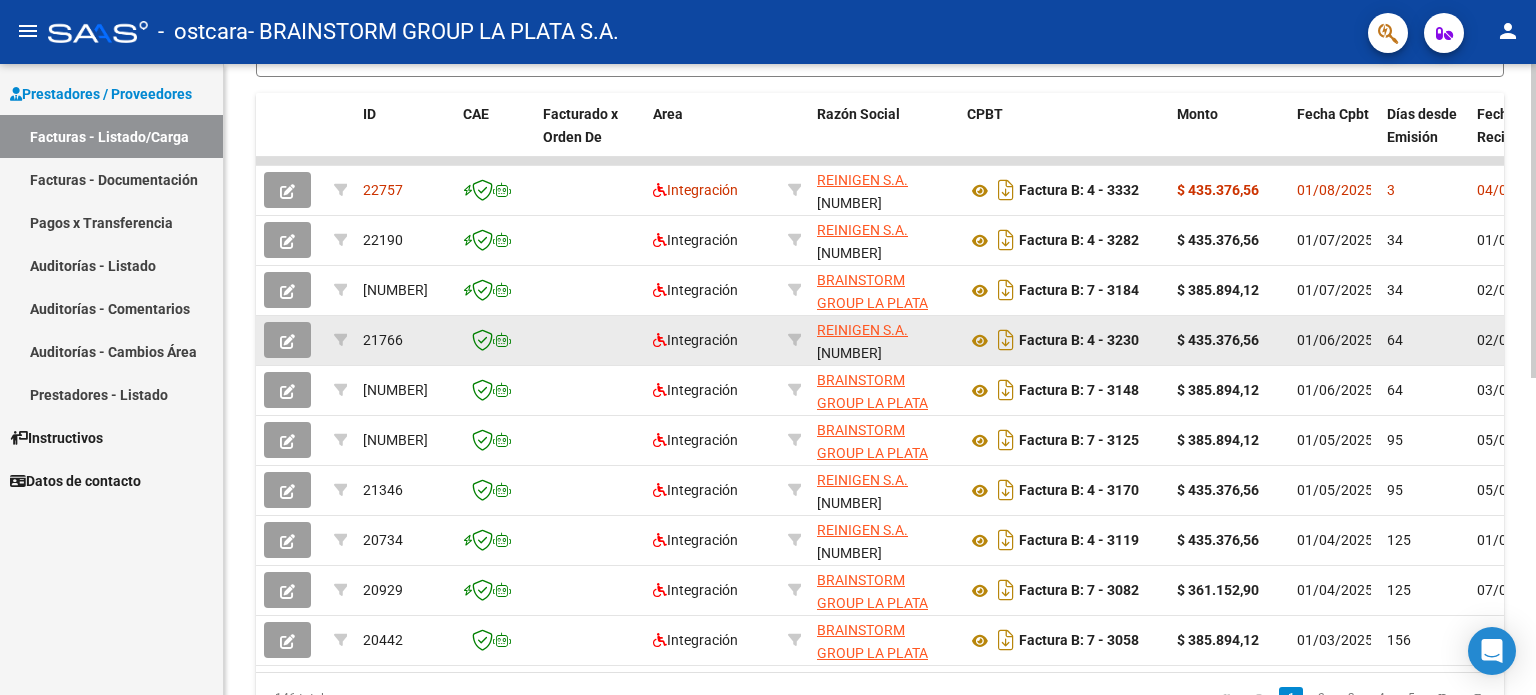 scroll, scrollTop: 536, scrollLeft: 0, axis: vertical 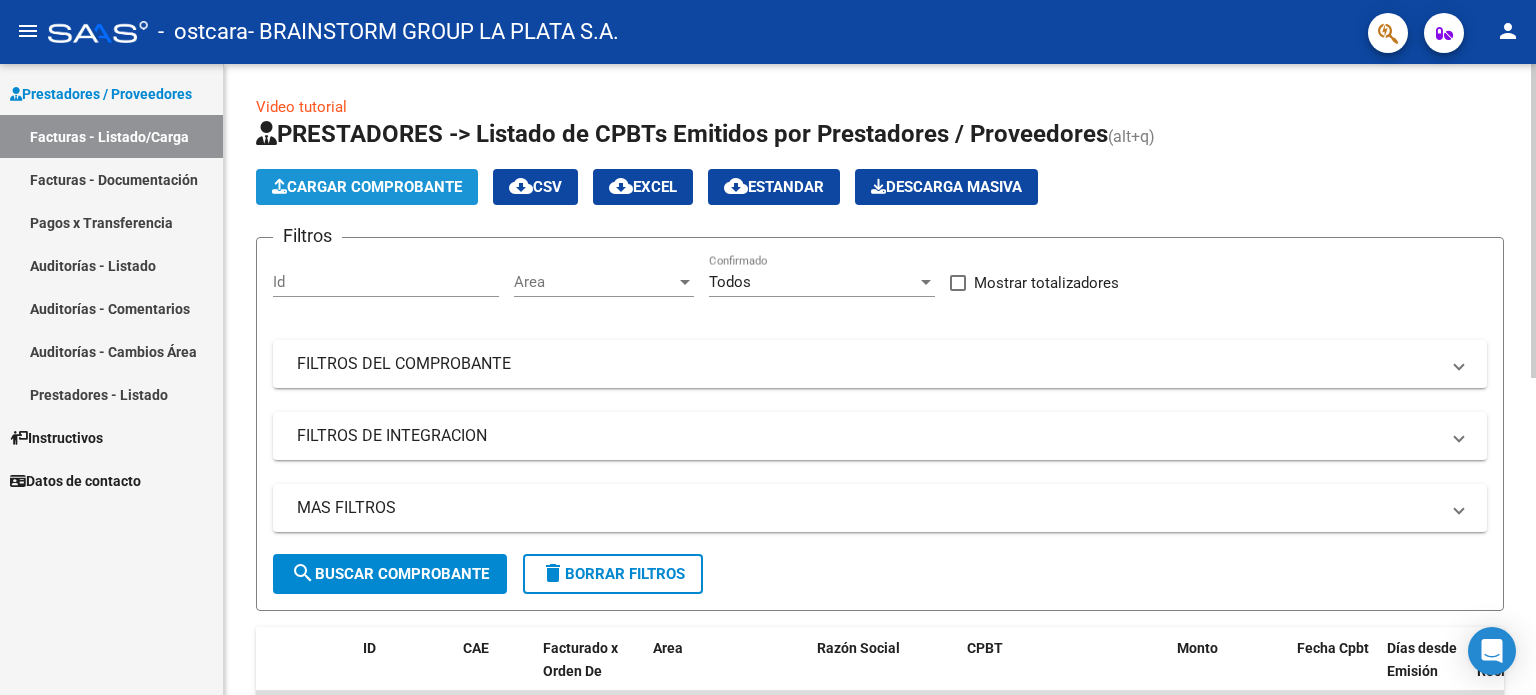click on "Cargar Comprobante" 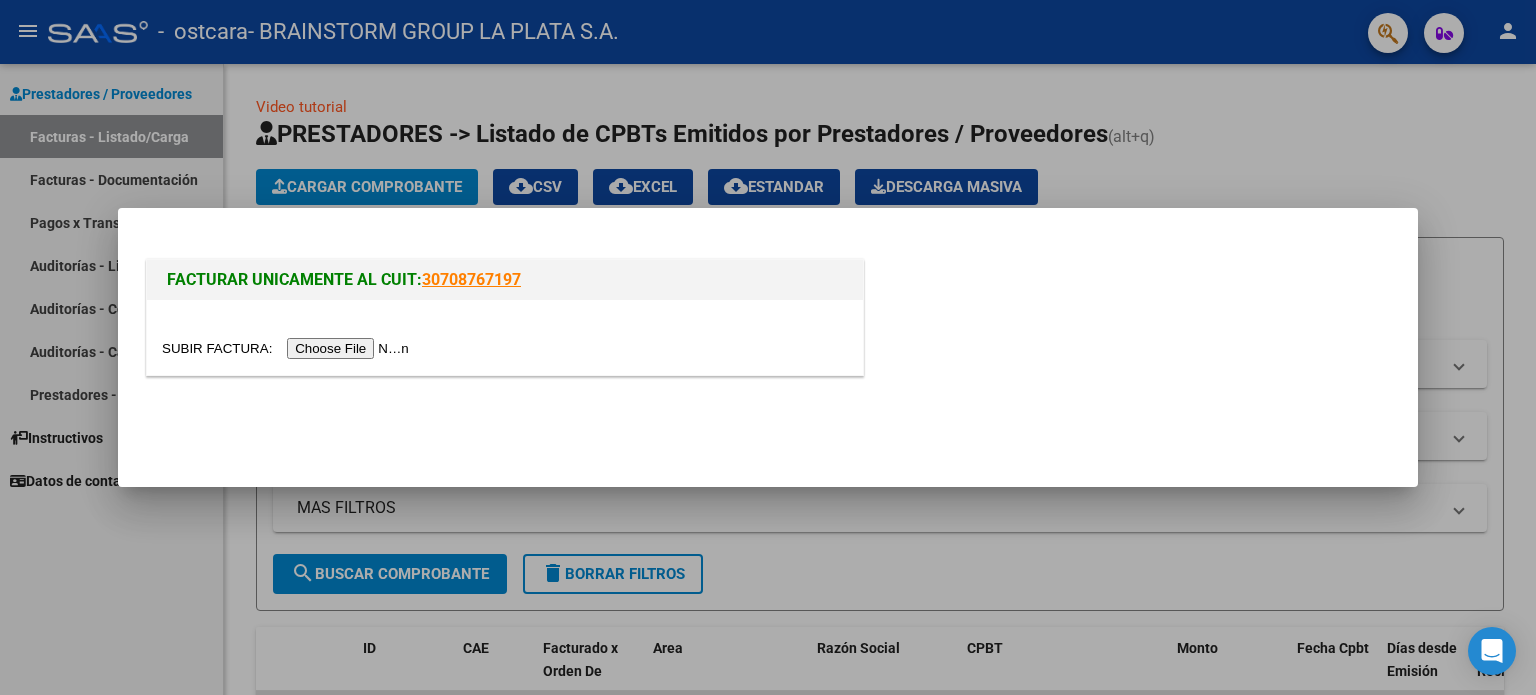 click at bounding box center [288, 348] 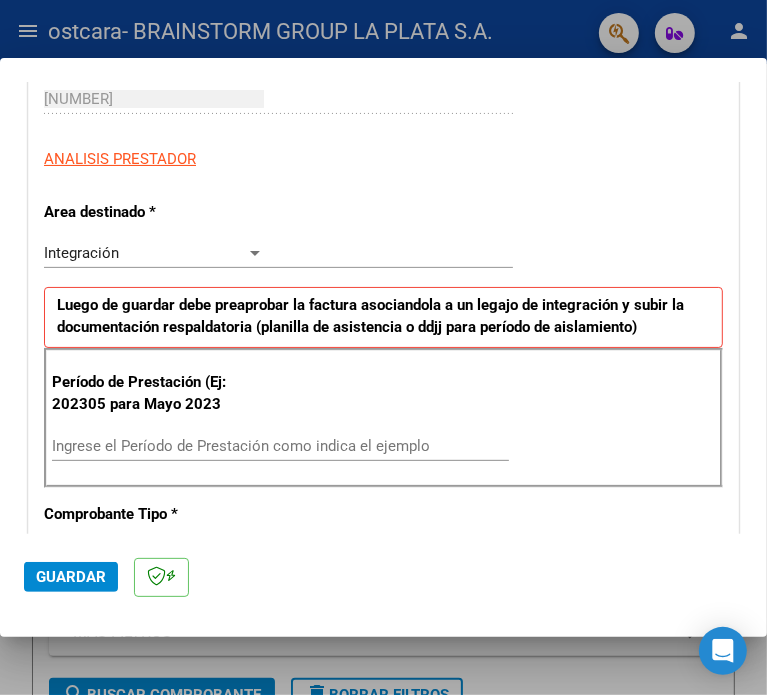 scroll, scrollTop: 600, scrollLeft: 0, axis: vertical 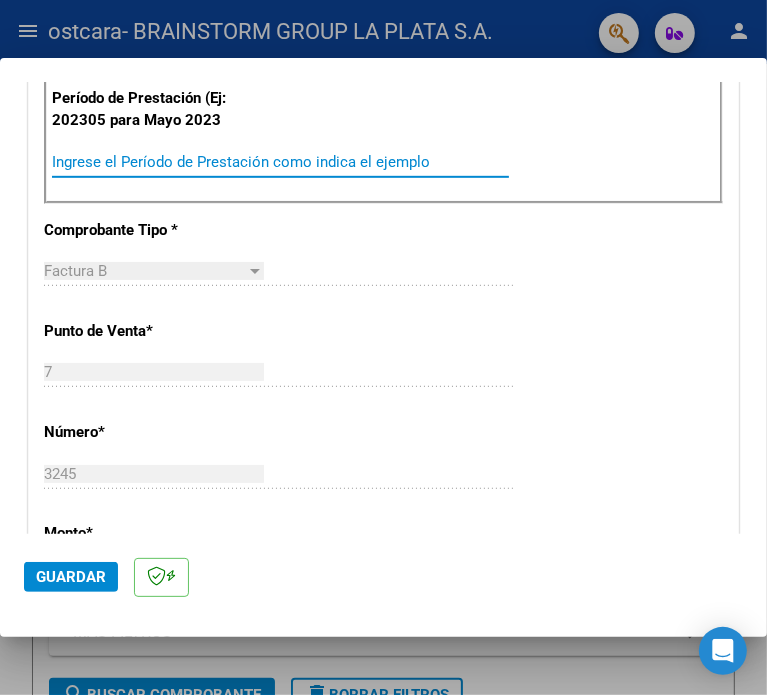 click on "Ingrese el Período de Prestación como indica el ejemplo" at bounding box center (159, 162) 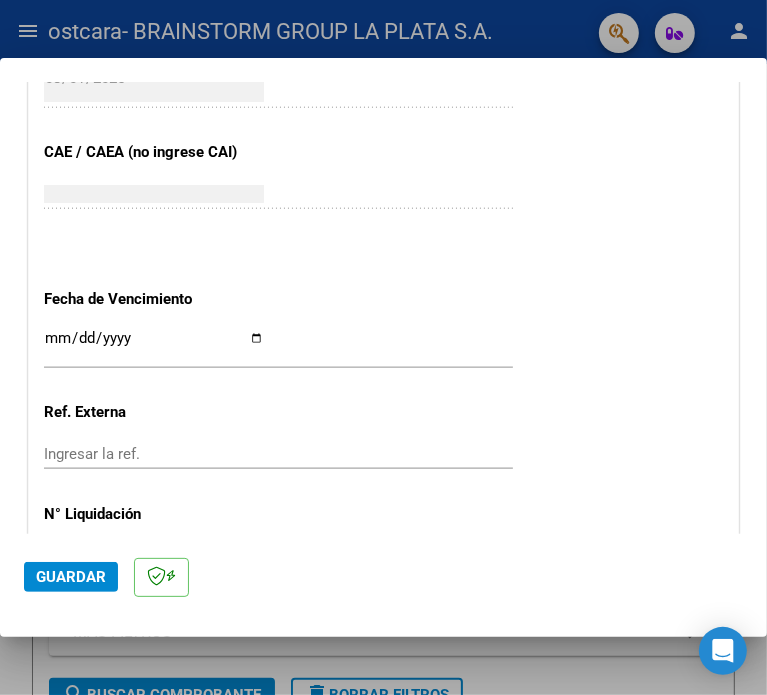 scroll, scrollTop: 1200, scrollLeft: 0, axis: vertical 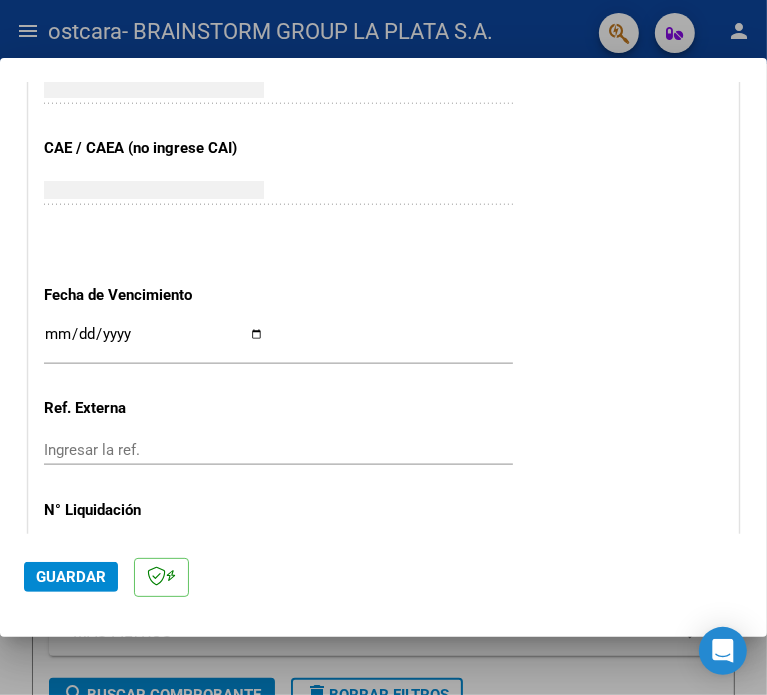 type on "202507" 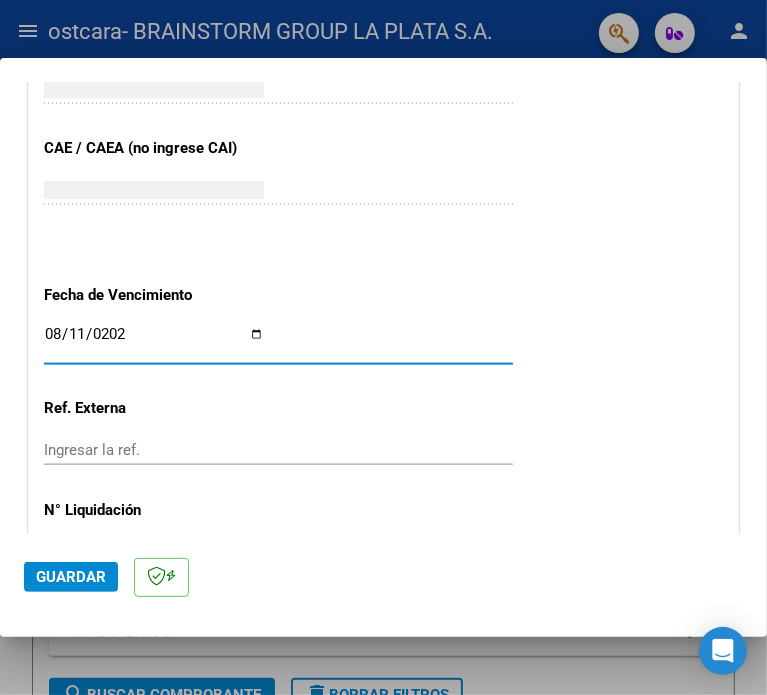 type on "2025-08-11" 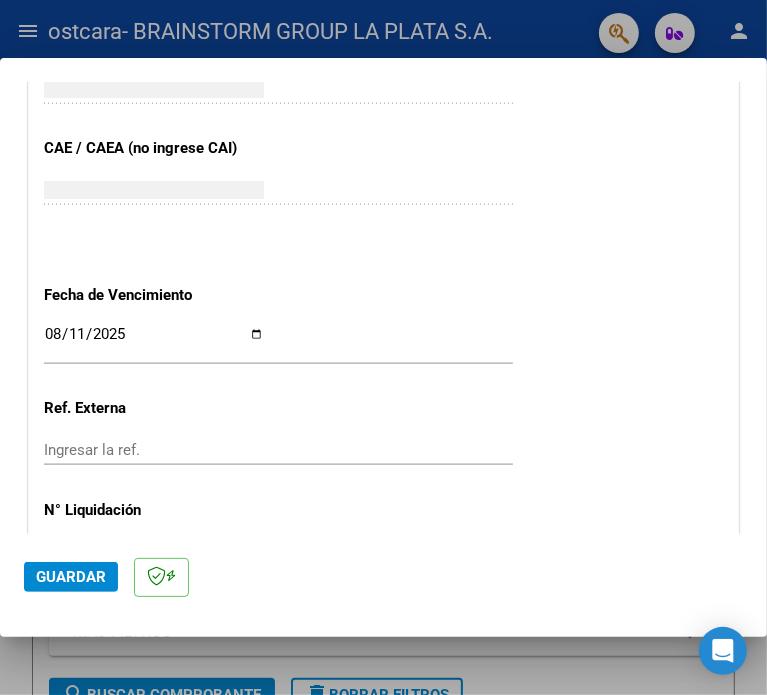 scroll, scrollTop: 1328, scrollLeft: 0, axis: vertical 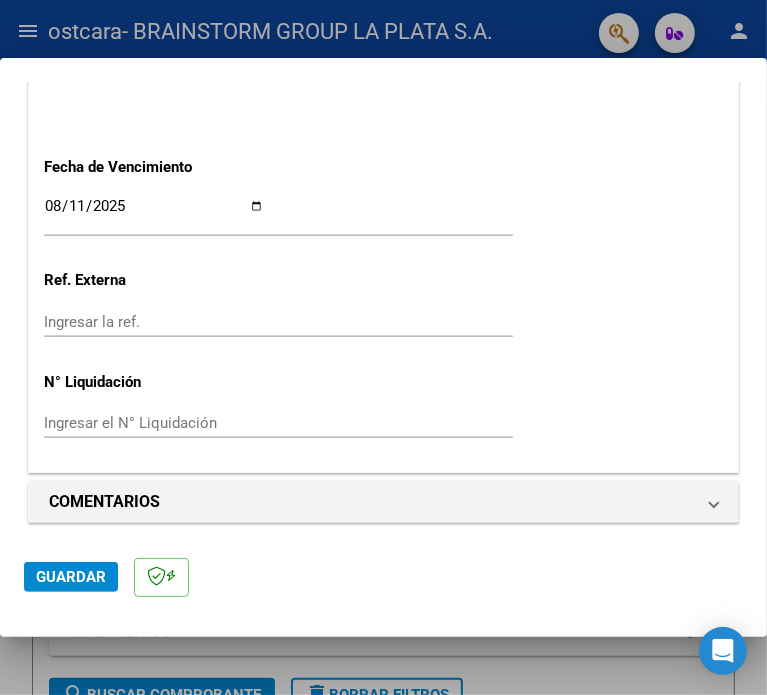 click on "Guardar" 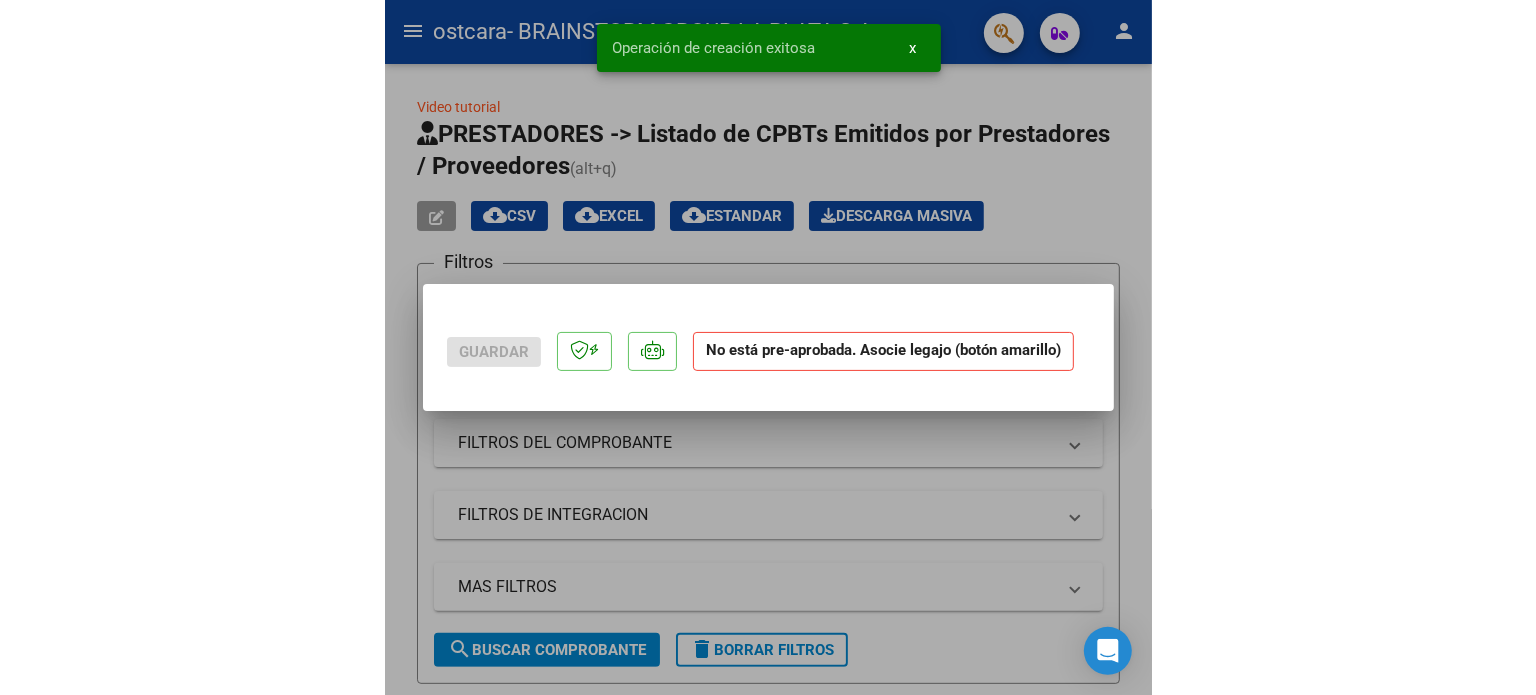 scroll, scrollTop: 0, scrollLeft: 0, axis: both 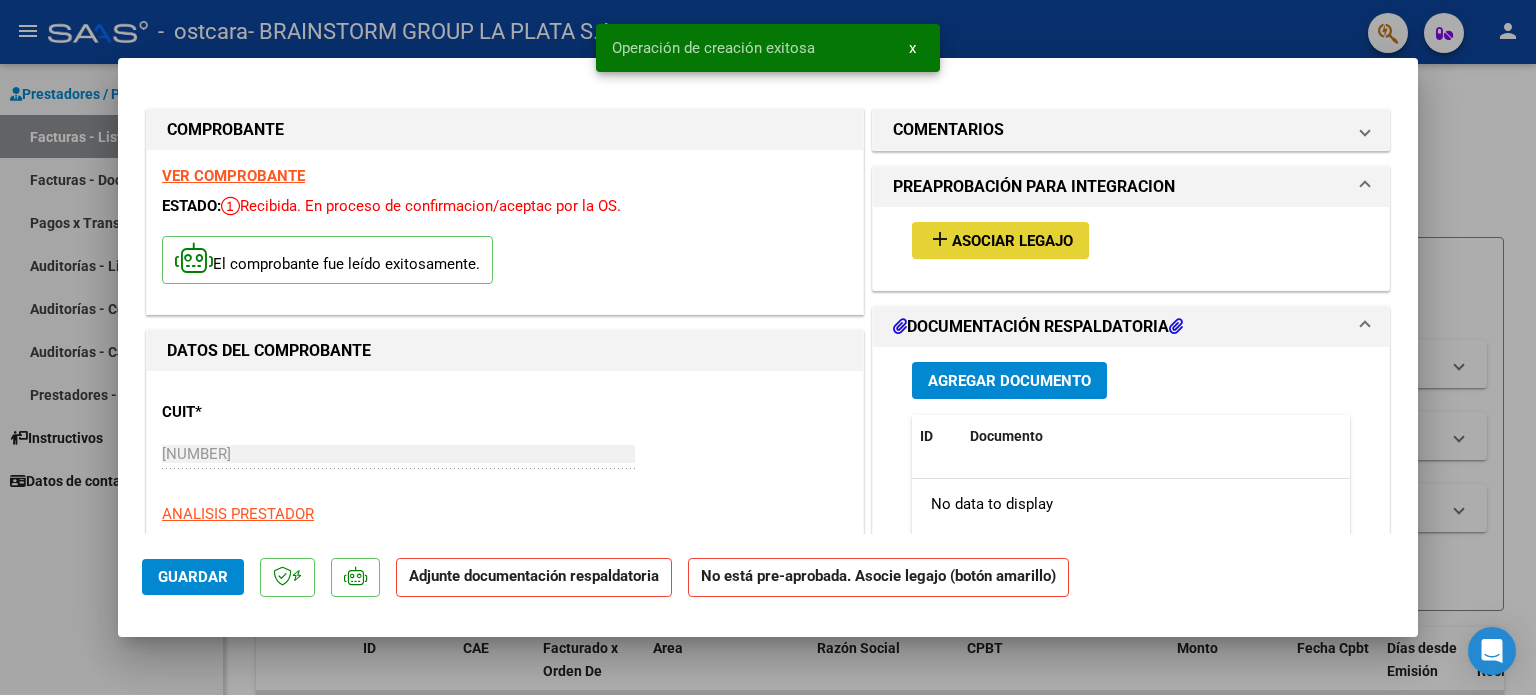 click on "Asociar Legajo" at bounding box center [1012, 241] 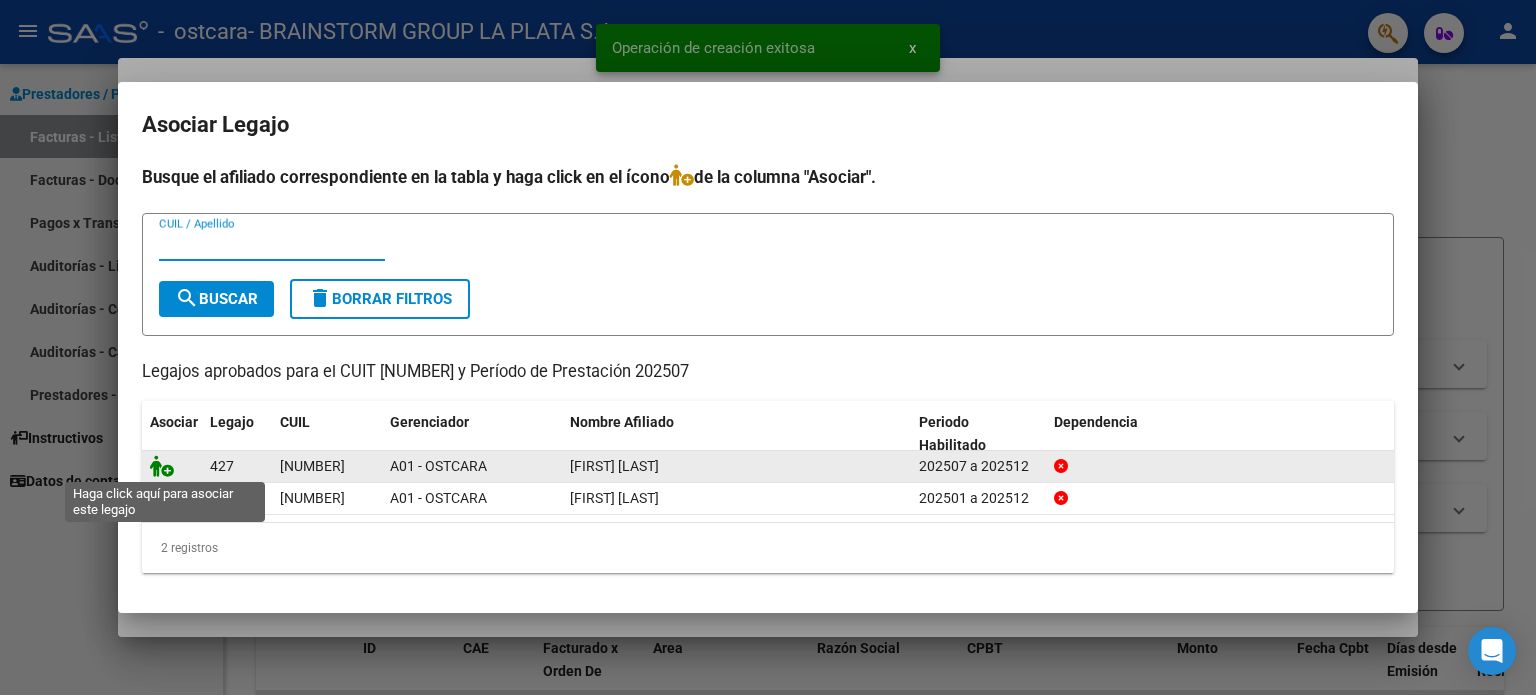 click 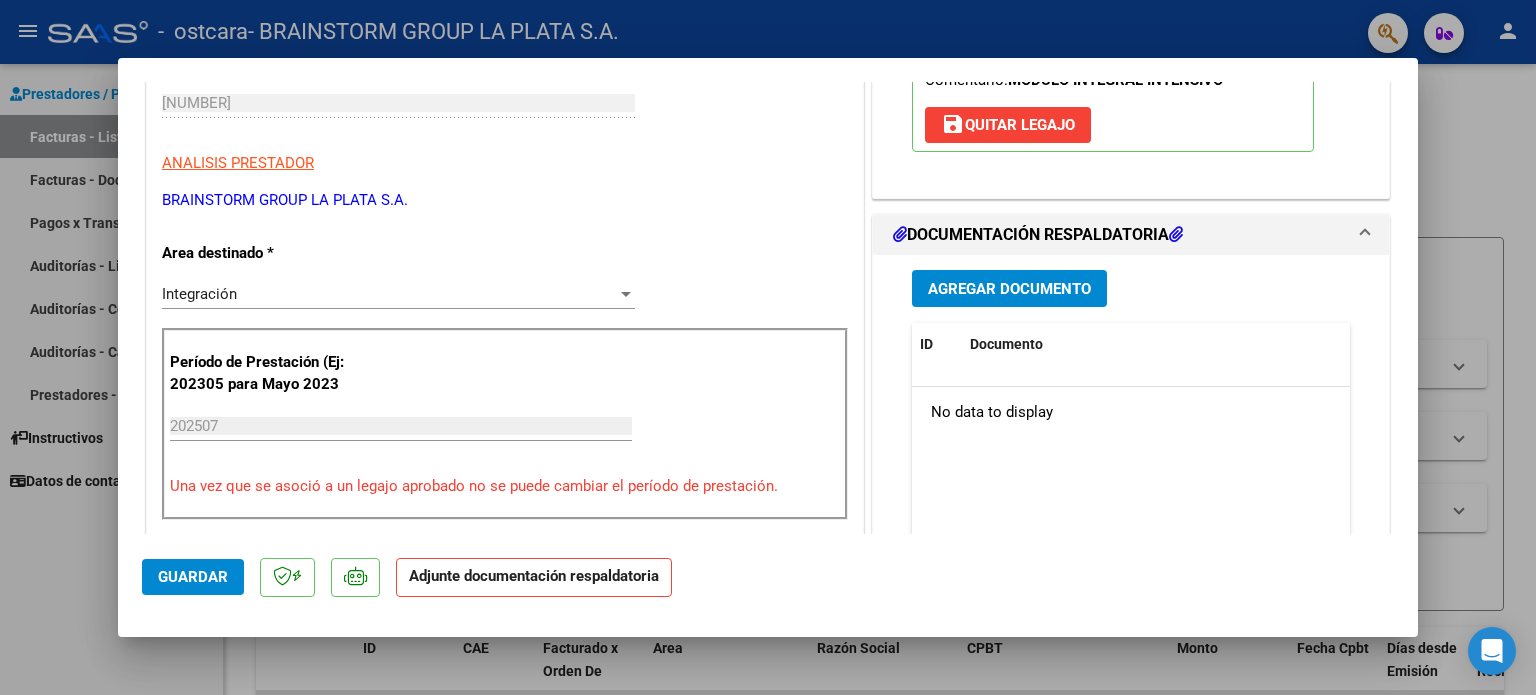 scroll, scrollTop: 400, scrollLeft: 0, axis: vertical 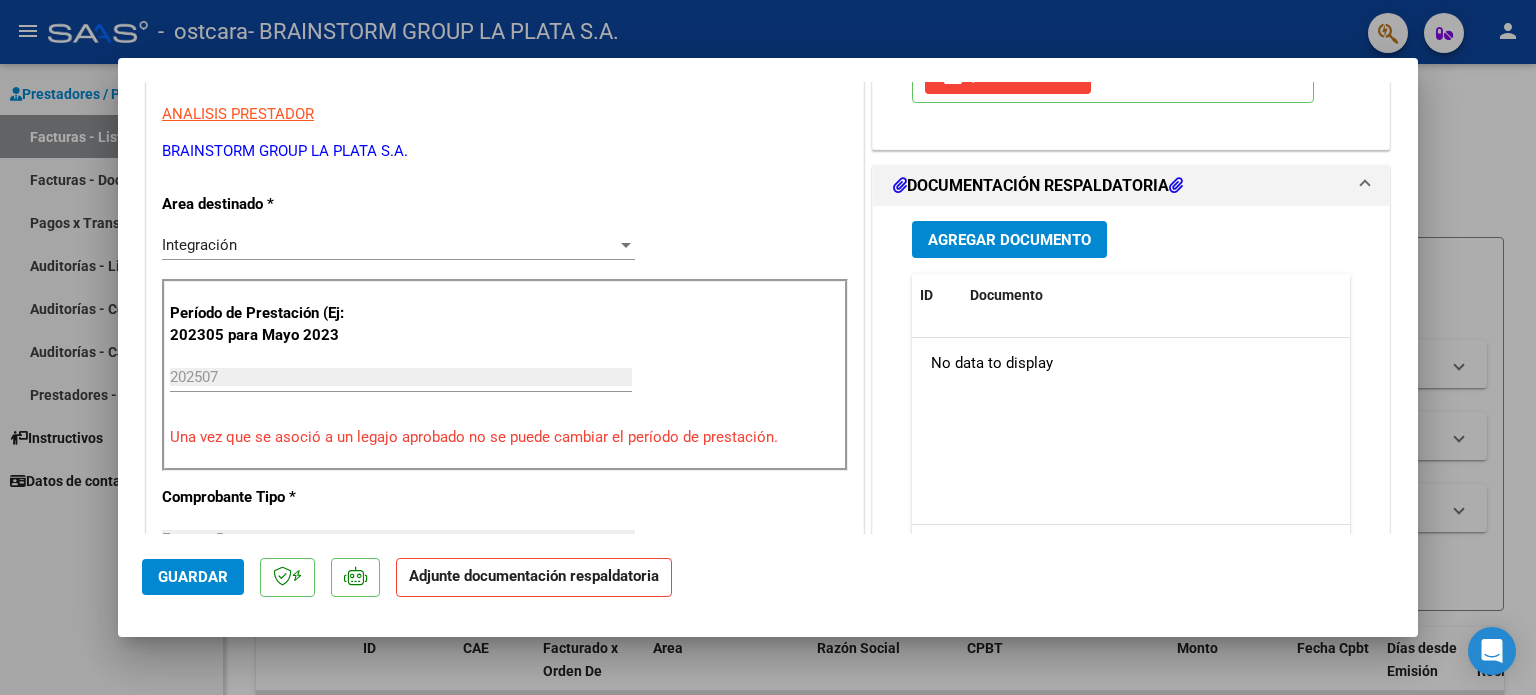 click on "Agregar Documento" at bounding box center [1009, 239] 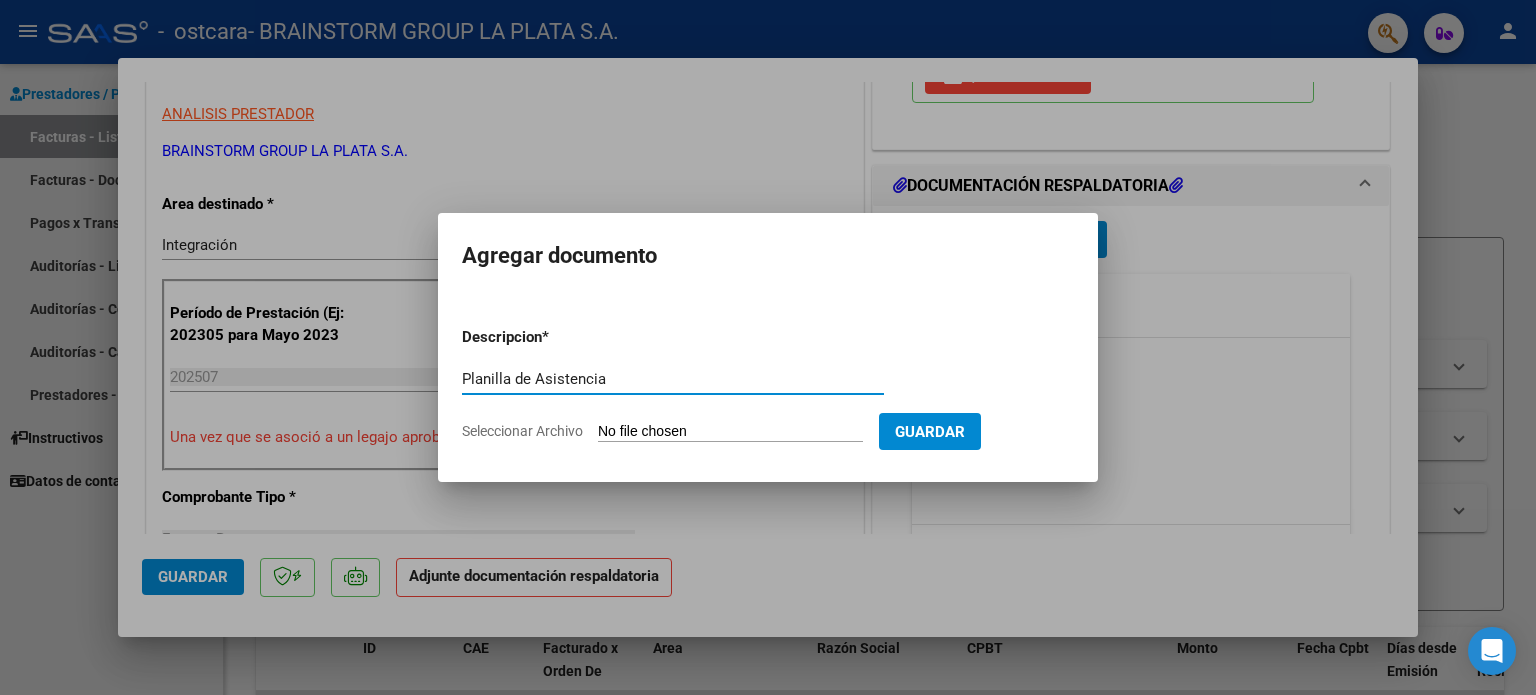 type on "Planilla de Asistencia" 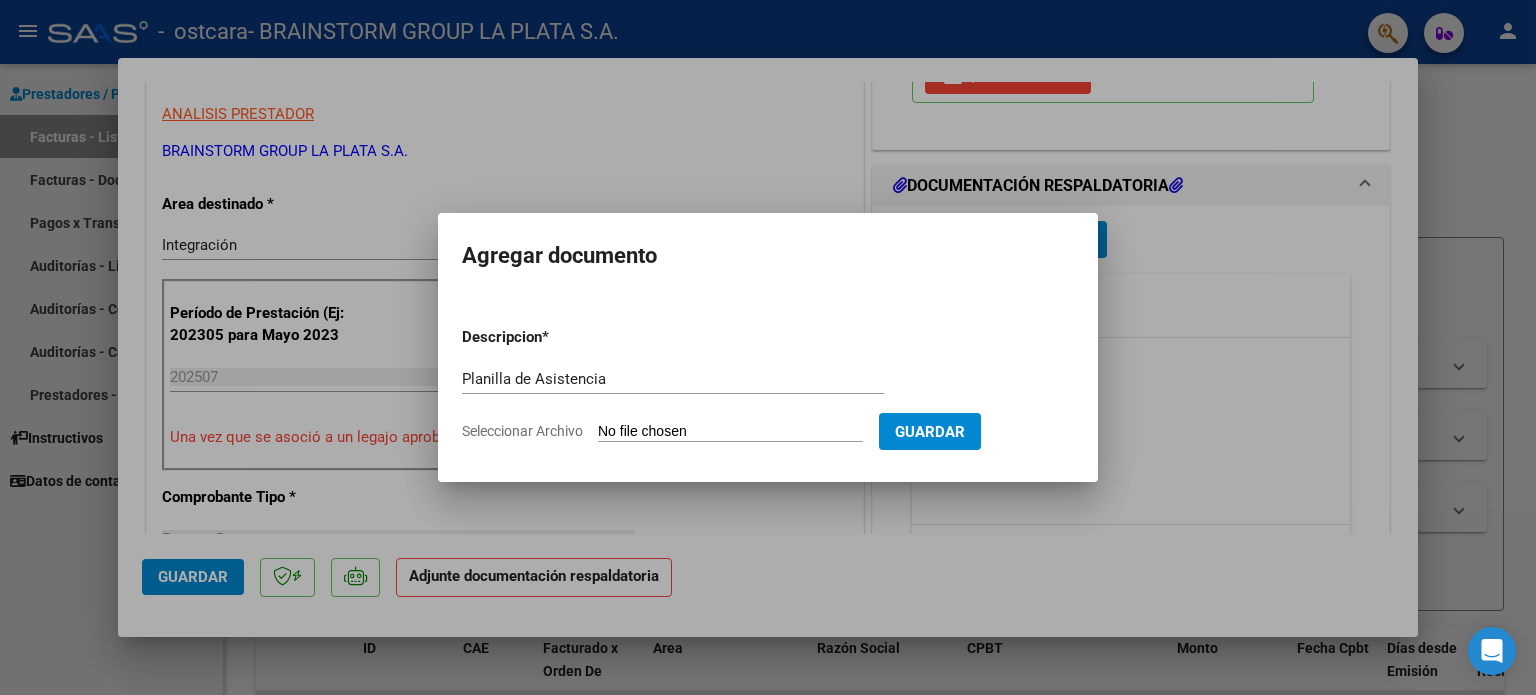 type on "C:\fakepath\Planilla de asistencia [FIRST] [LAST] julio 2025.pdf" 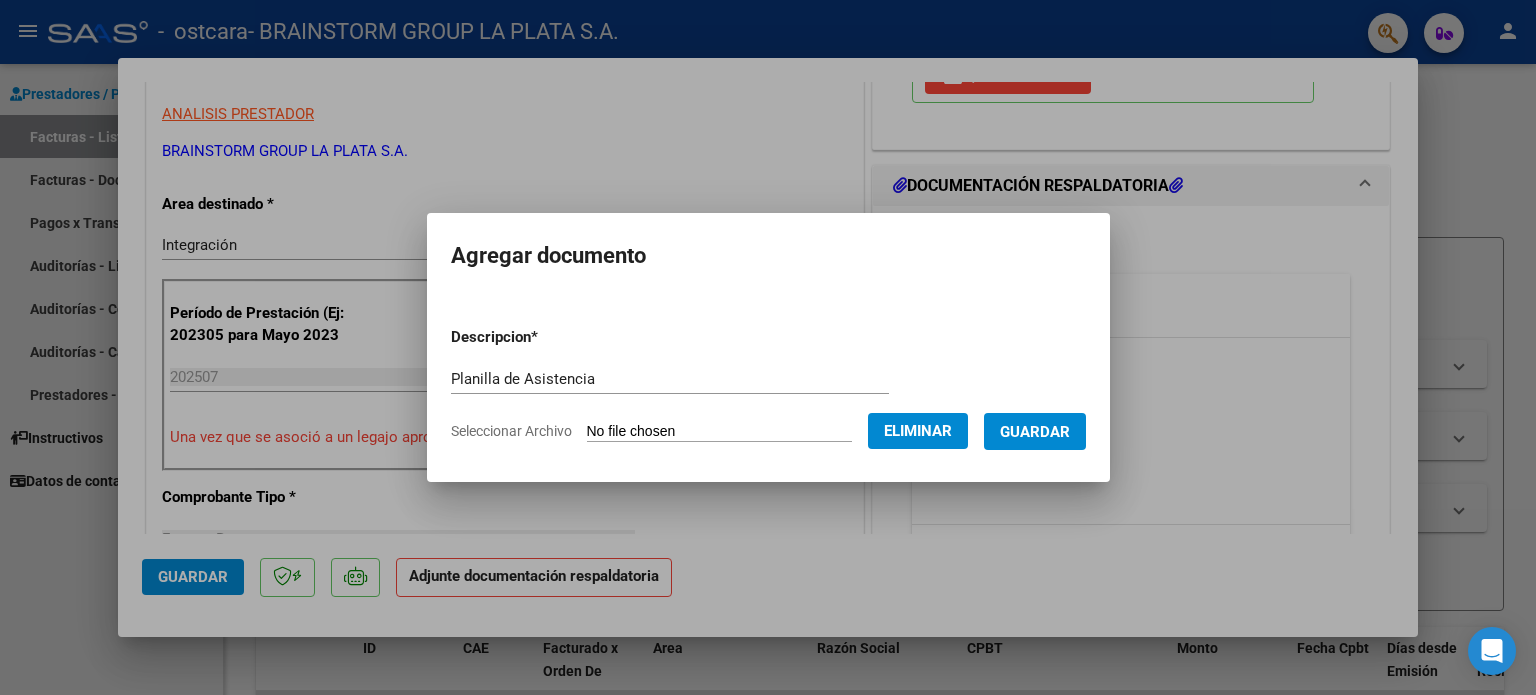 click on "Guardar" at bounding box center (1035, 432) 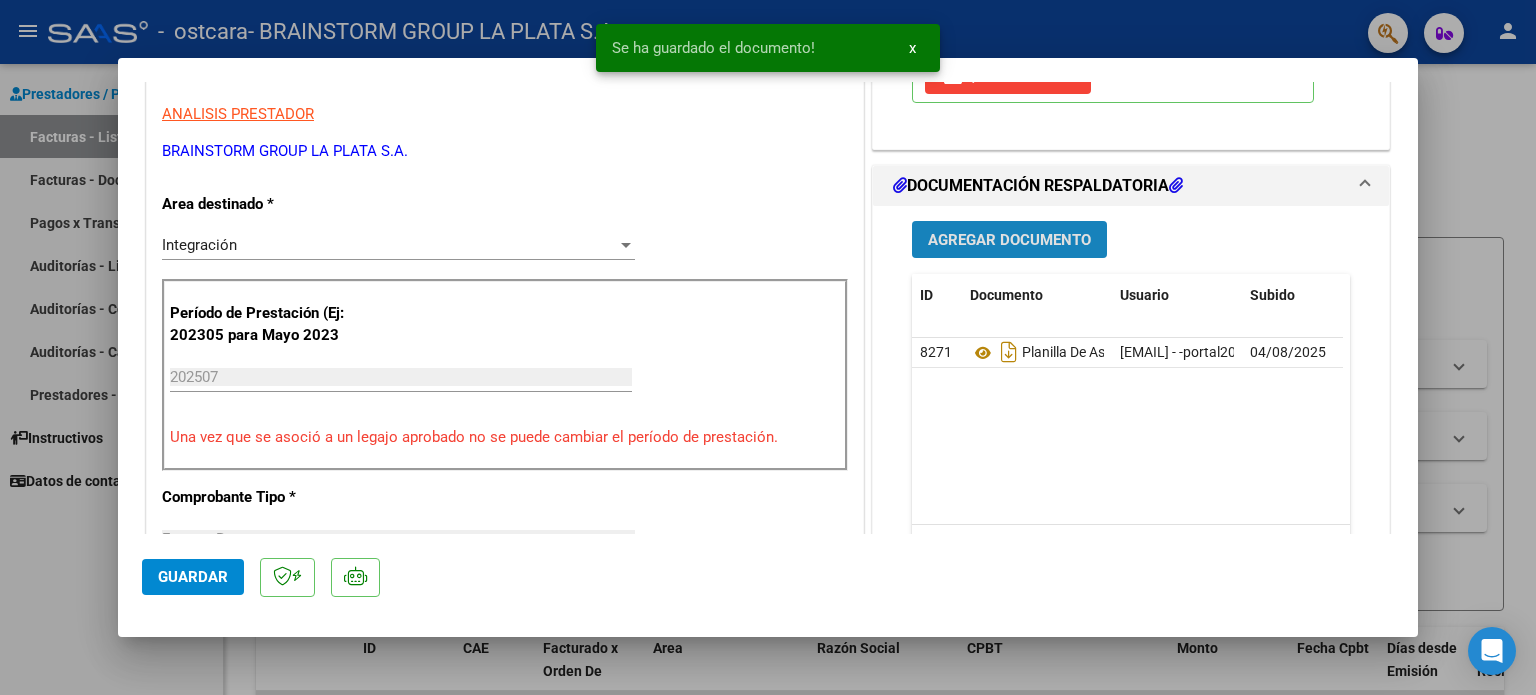 click on "Agregar Documento" at bounding box center (1009, 240) 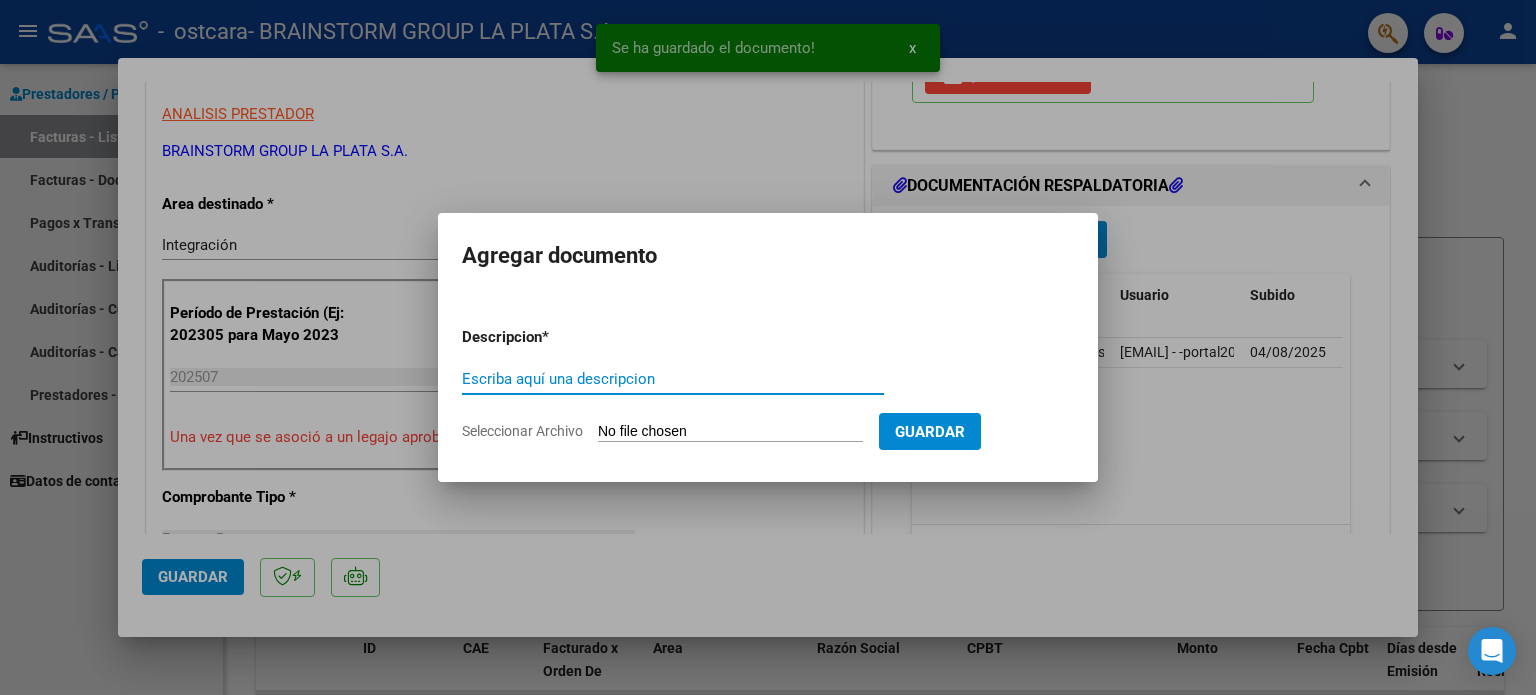click at bounding box center (768, 347) 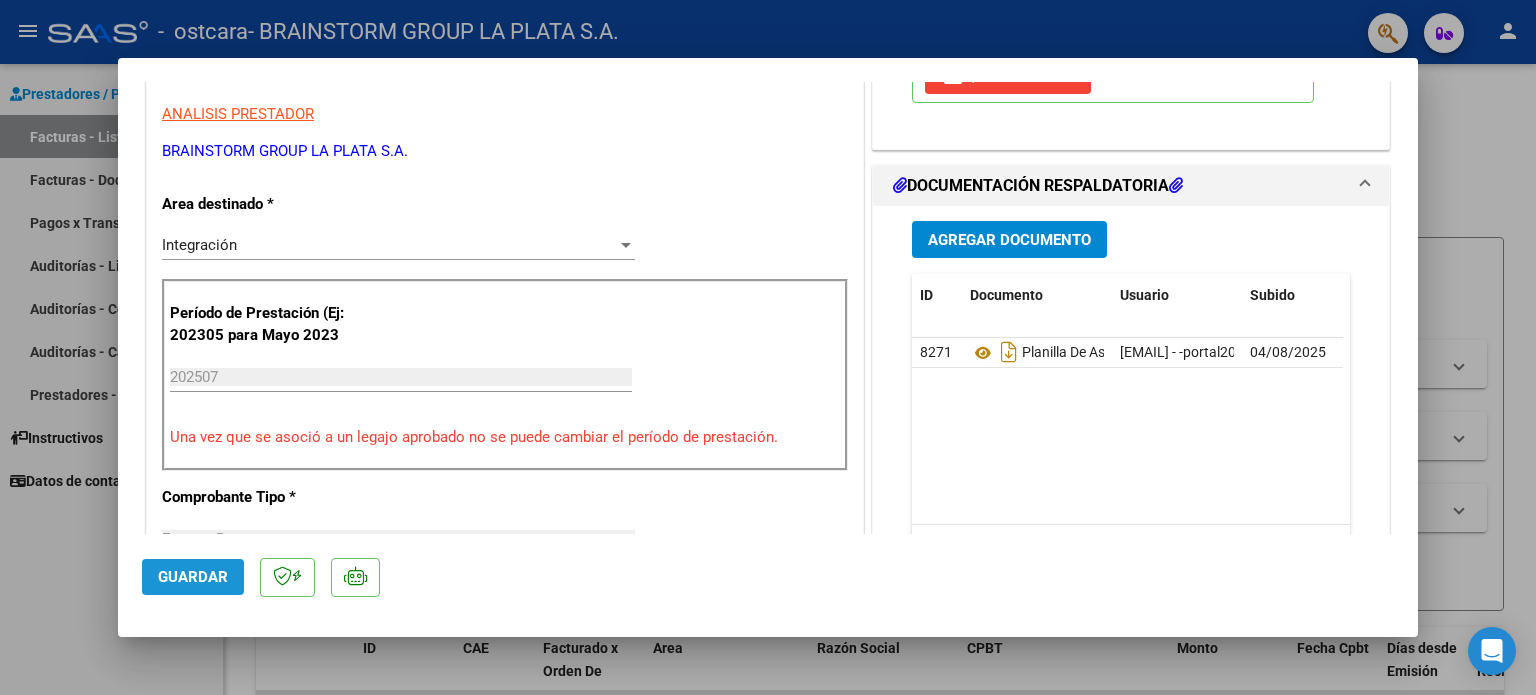 click on "Guardar" 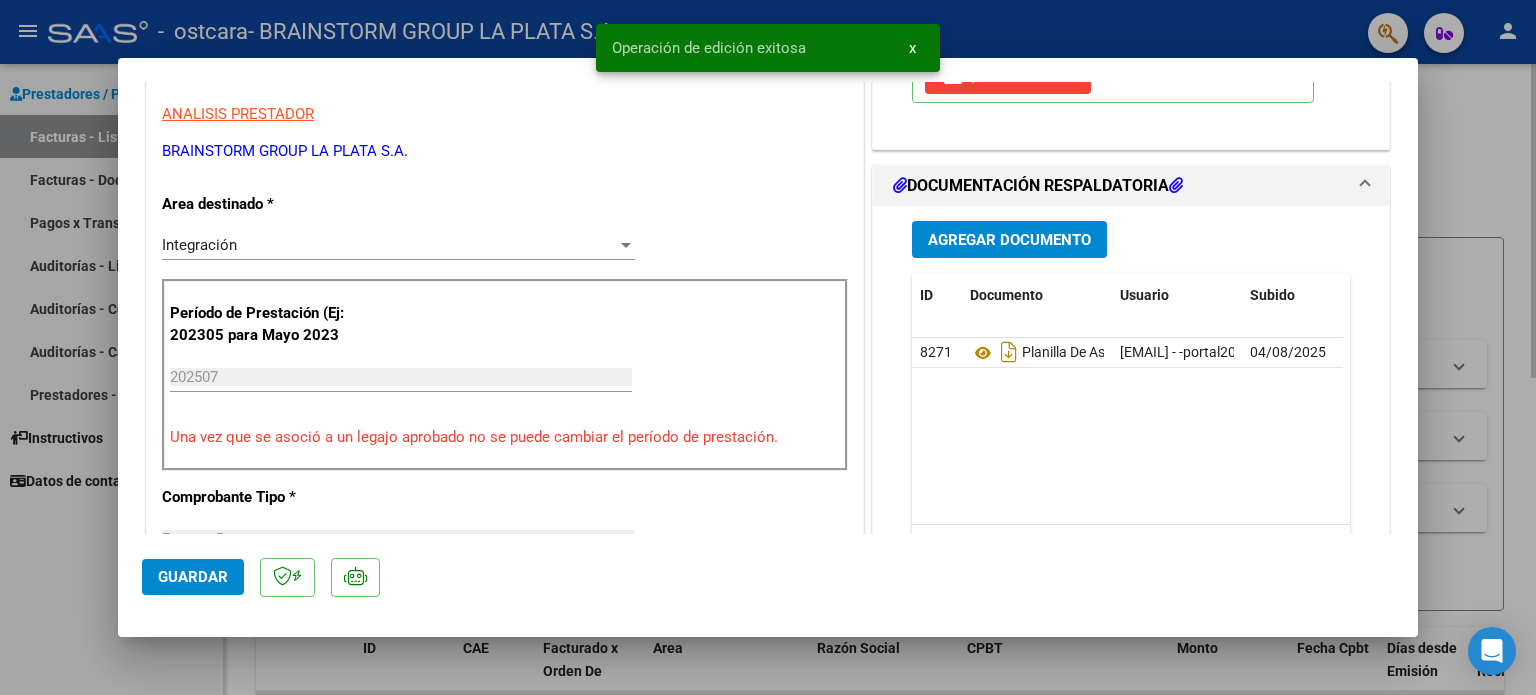 click at bounding box center [768, 347] 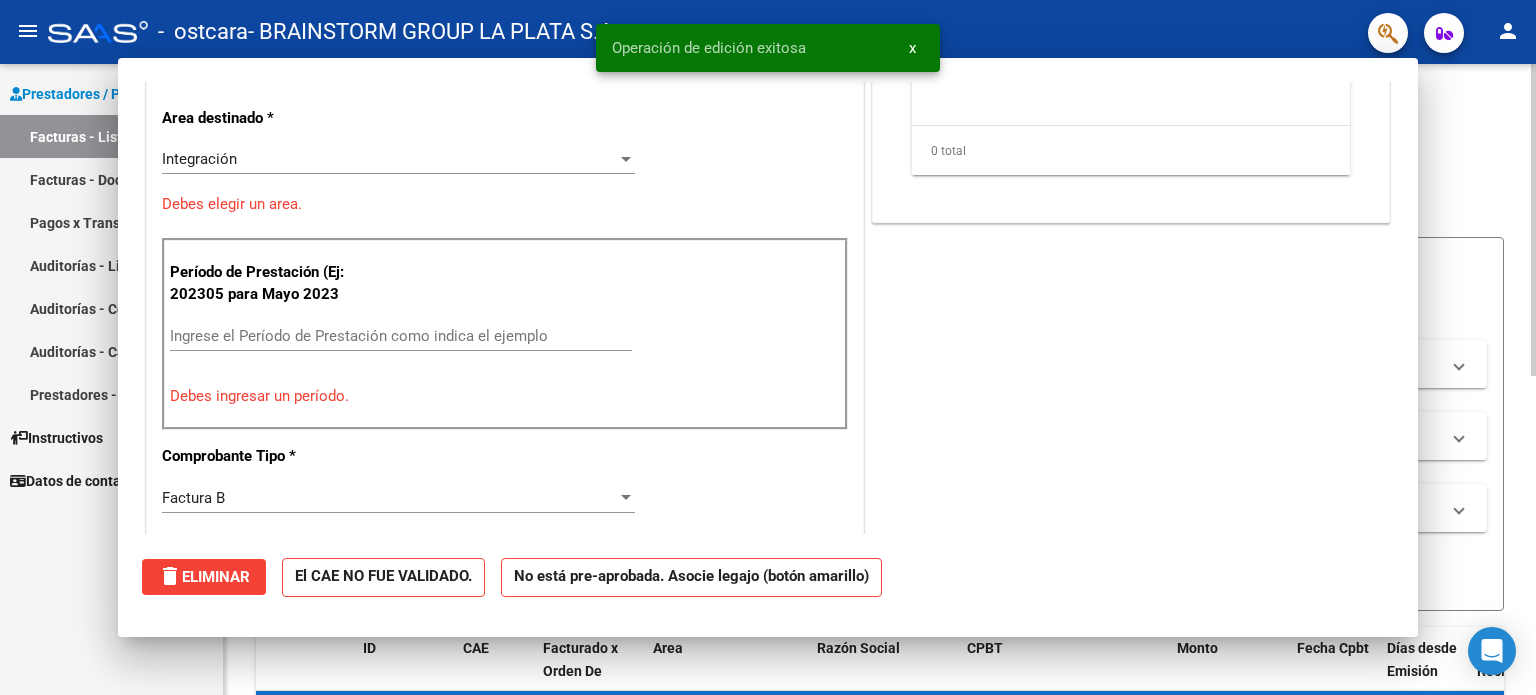 scroll, scrollTop: 0, scrollLeft: 0, axis: both 